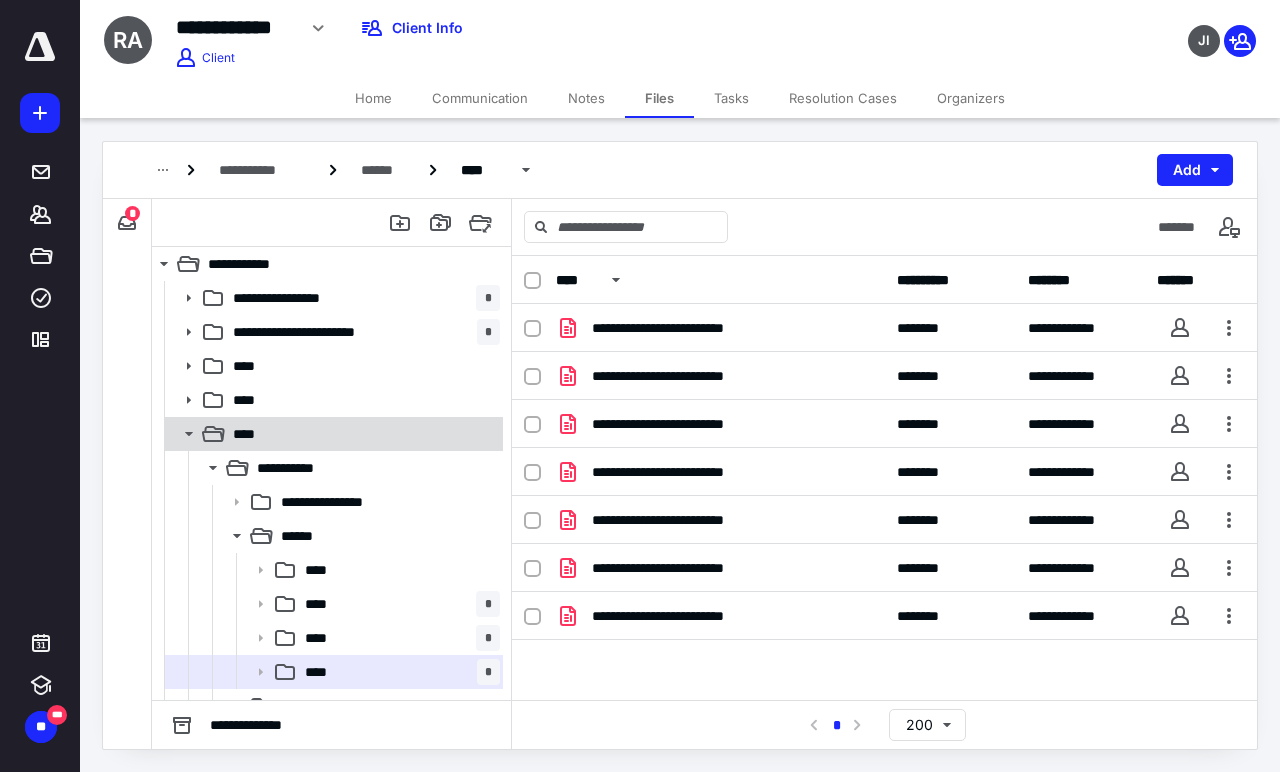 scroll, scrollTop: 0, scrollLeft: 0, axis: both 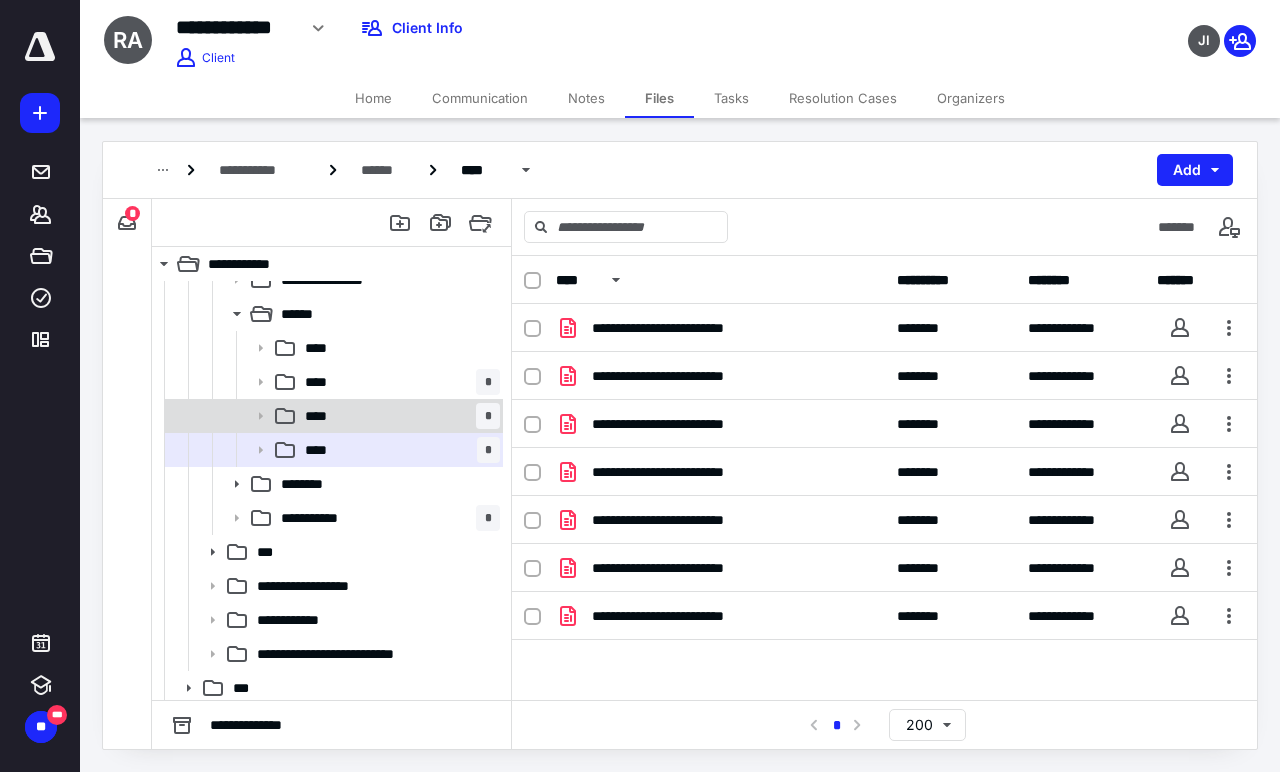 click 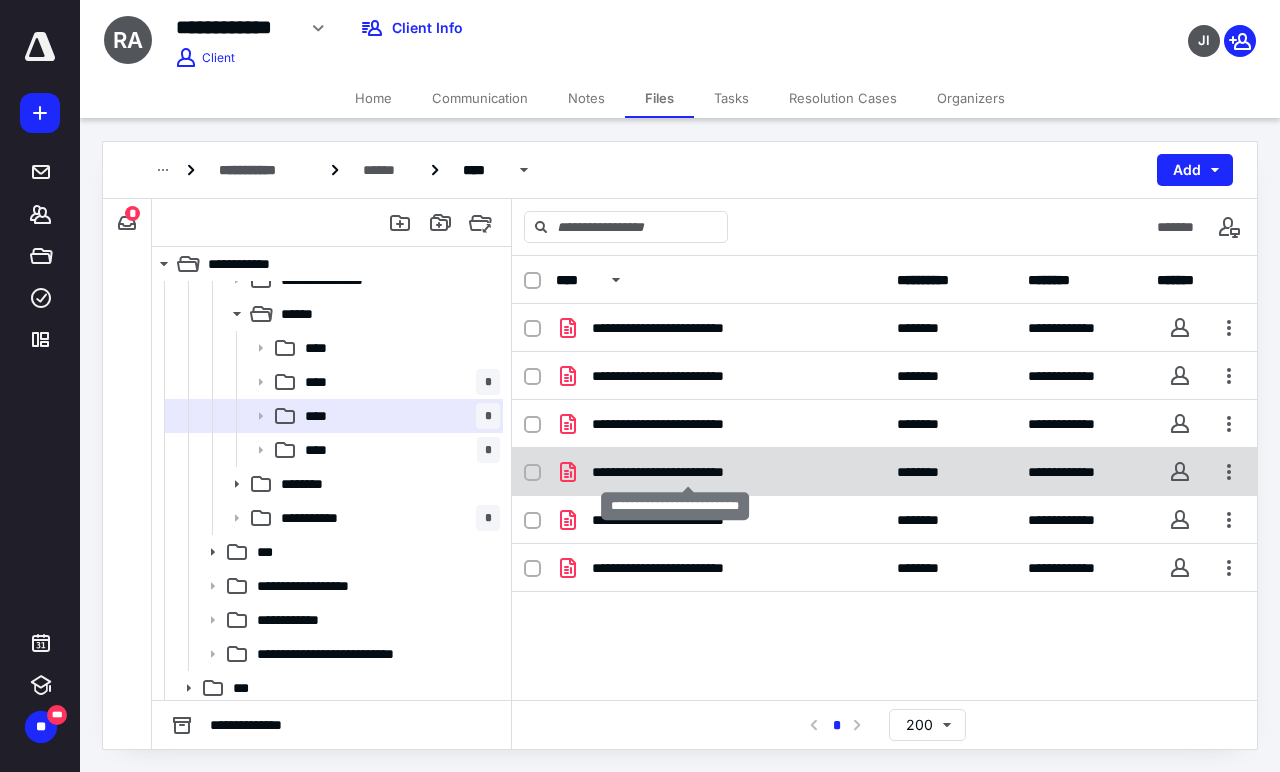 click on "**********" at bounding box center (687, 472) 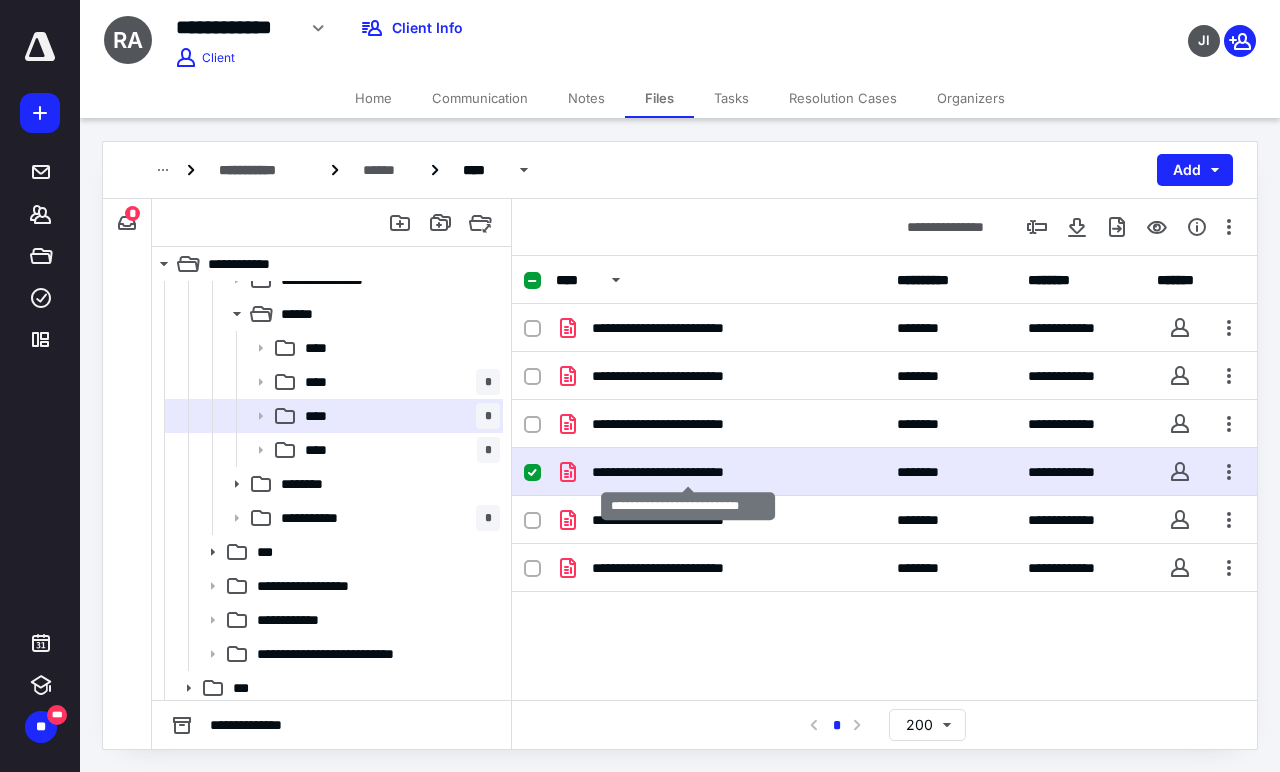 click on "**********" at bounding box center [687, 472] 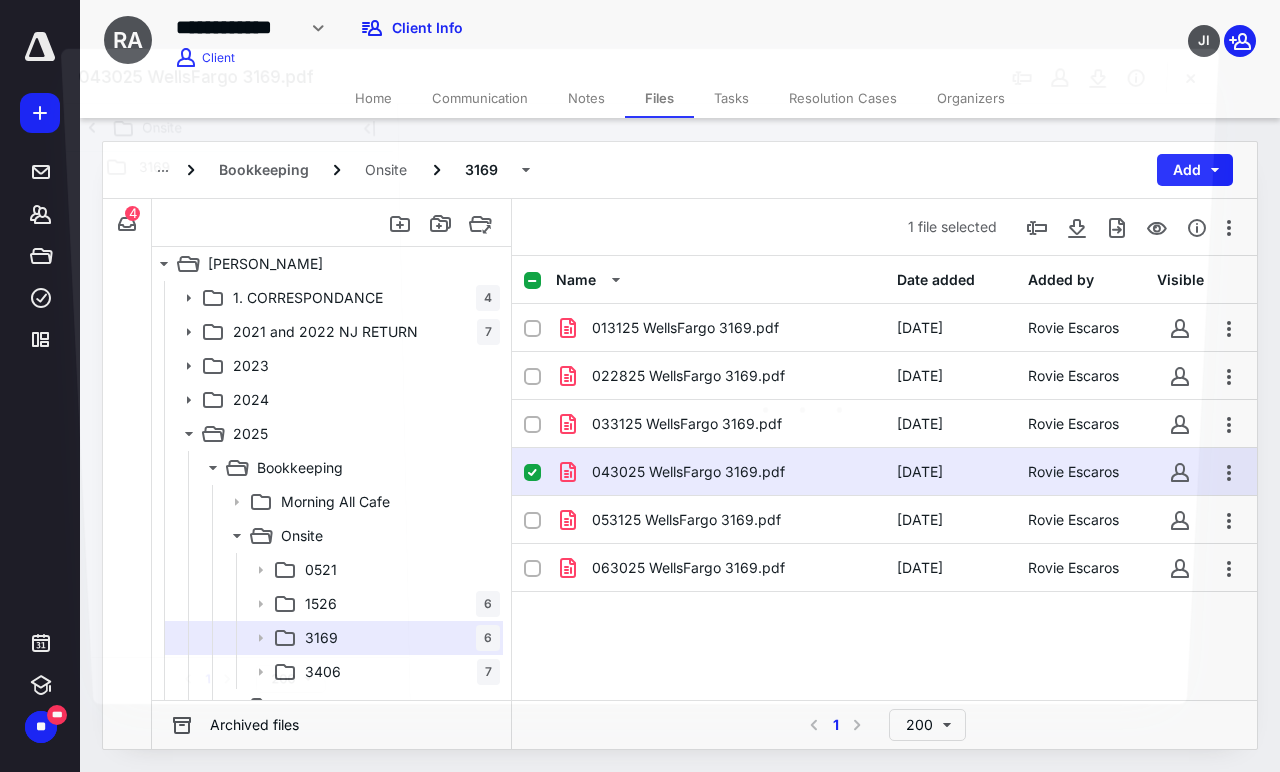 scroll, scrollTop: 222, scrollLeft: 0, axis: vertical 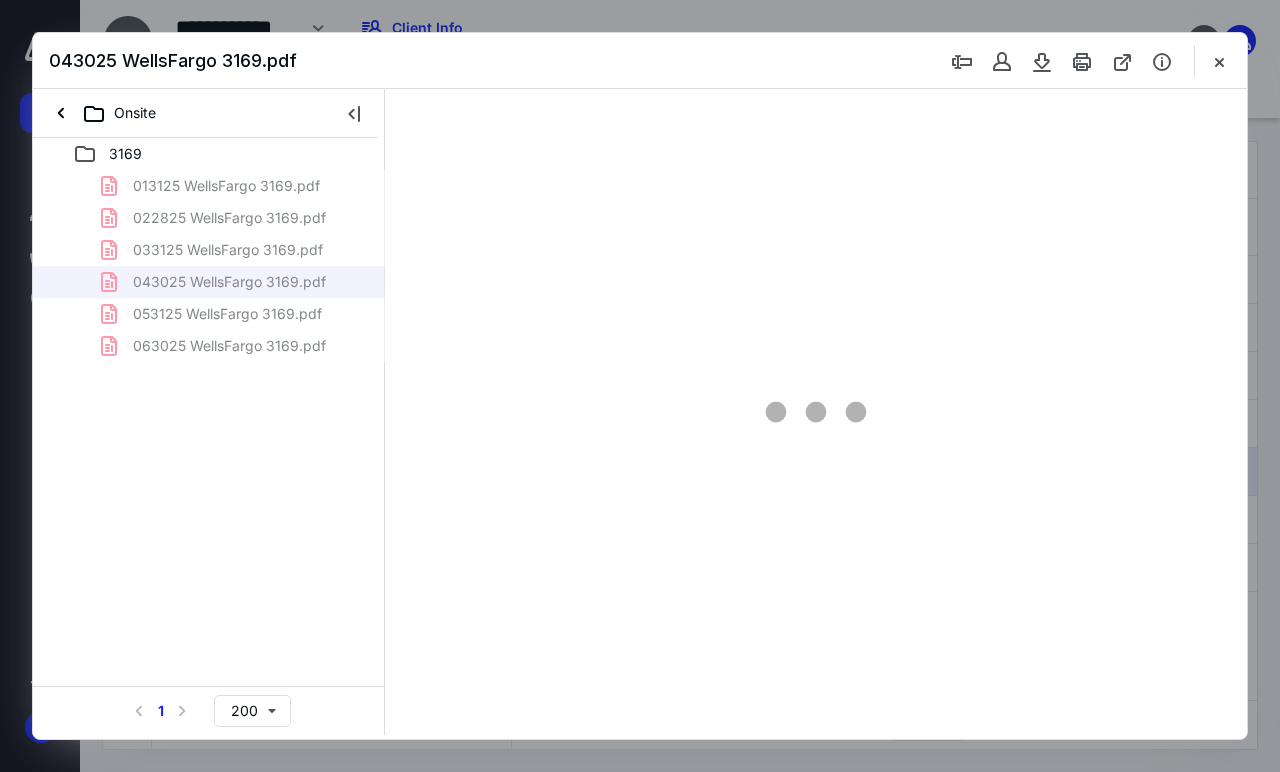 type on "138" 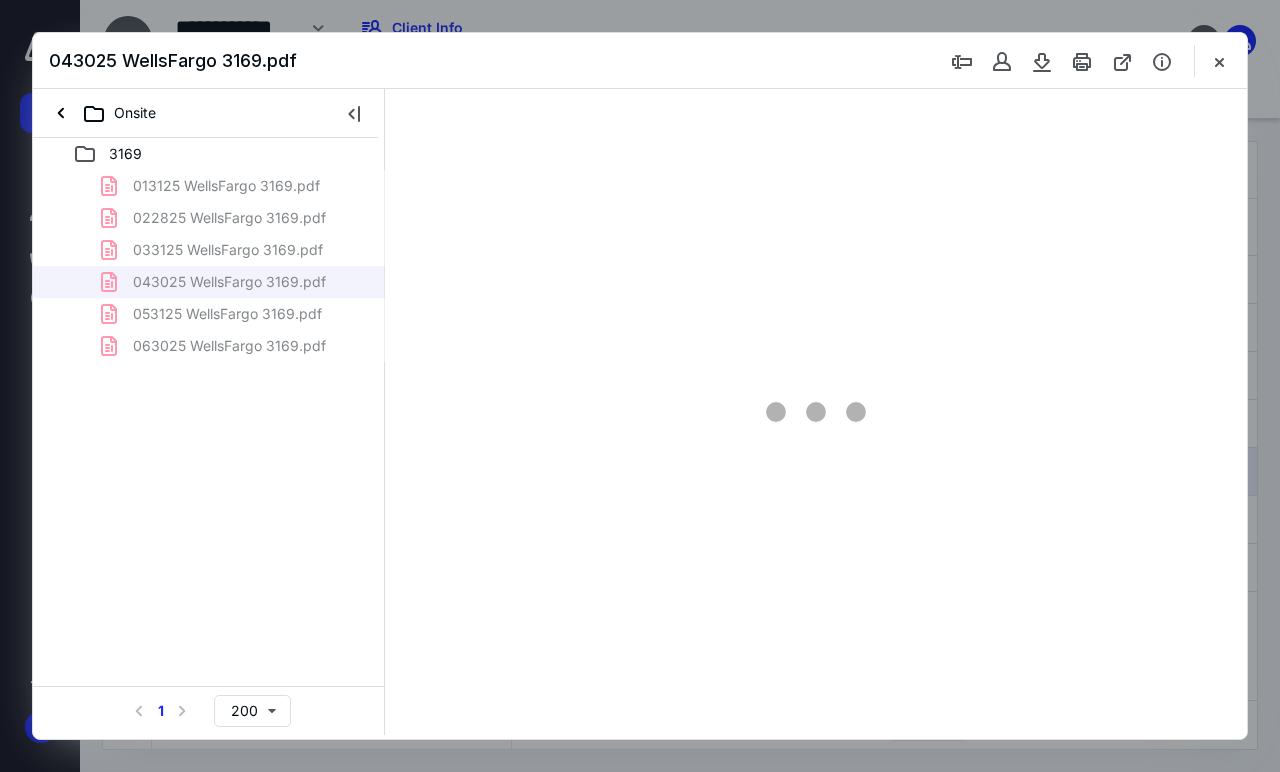 scroll, scrollTop: 56, scrollLeft: 0, axis: vertical 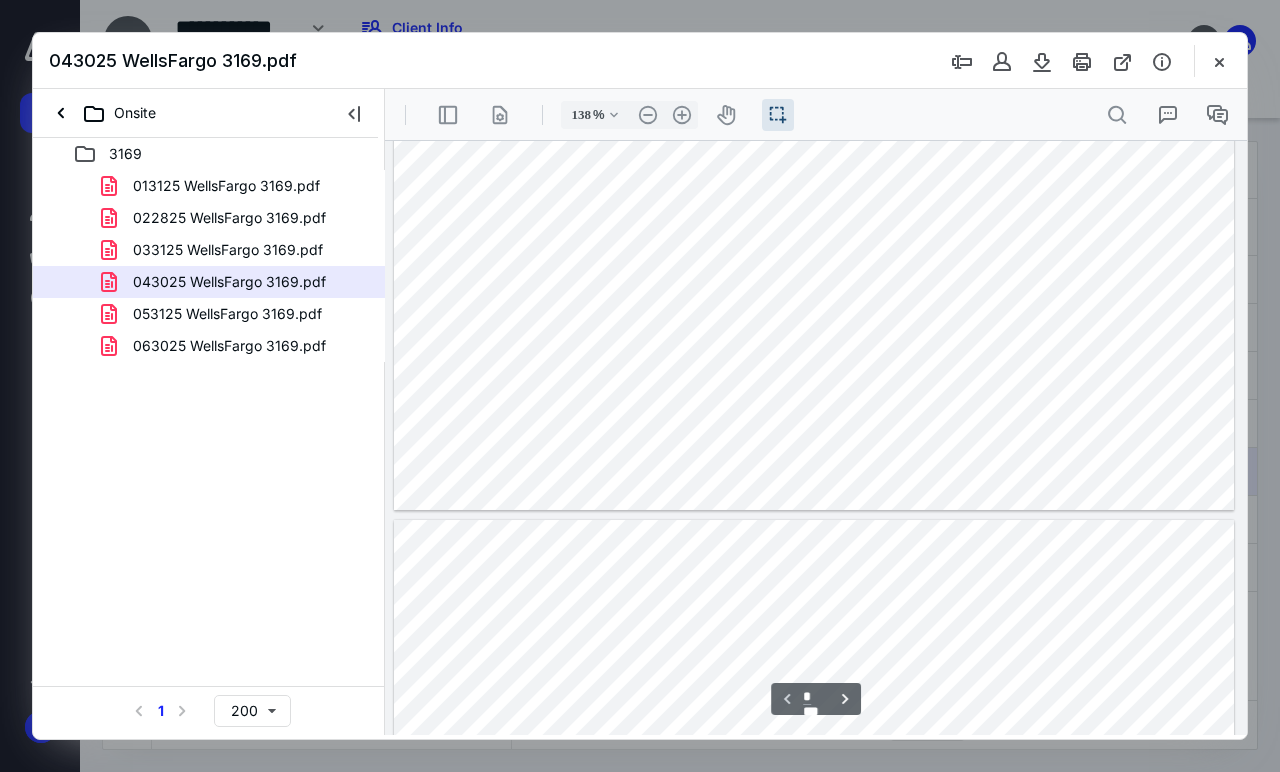 type on "*" 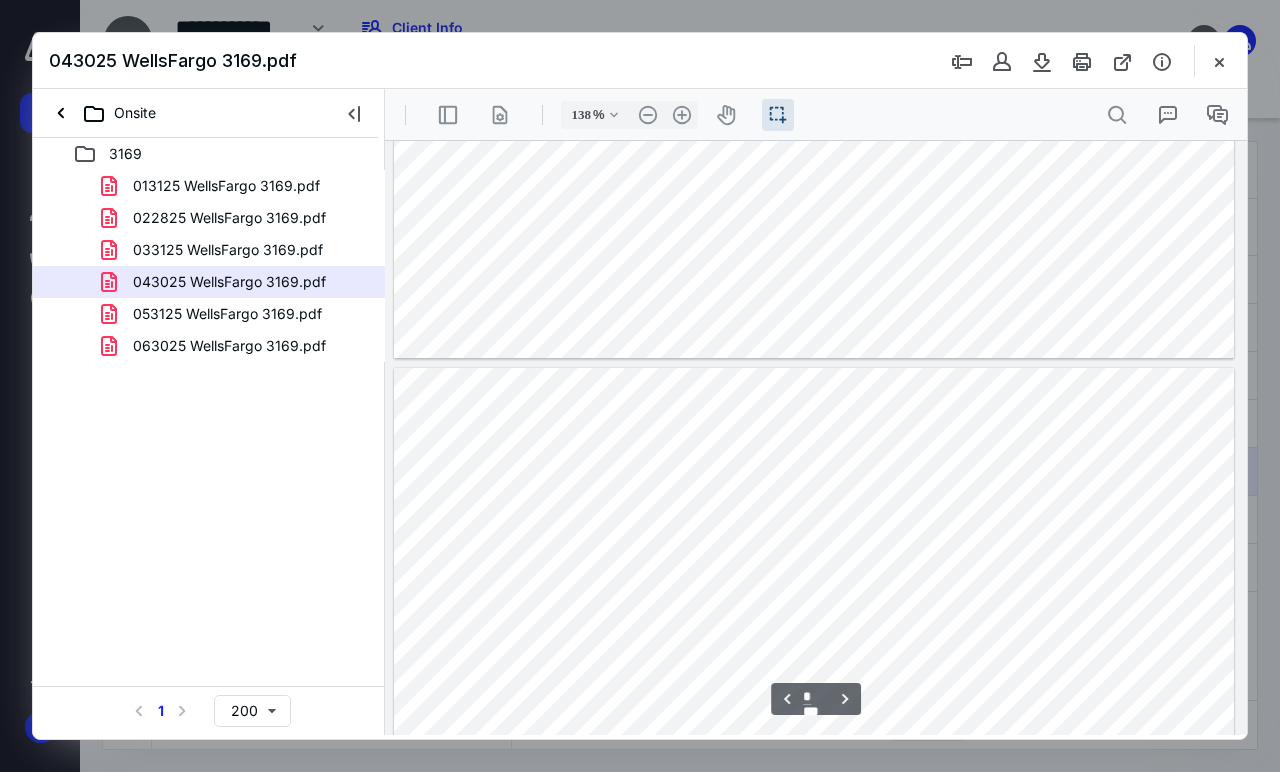 scroll, scrollTop: 1056, scrollLeft: 0, axis: vertical 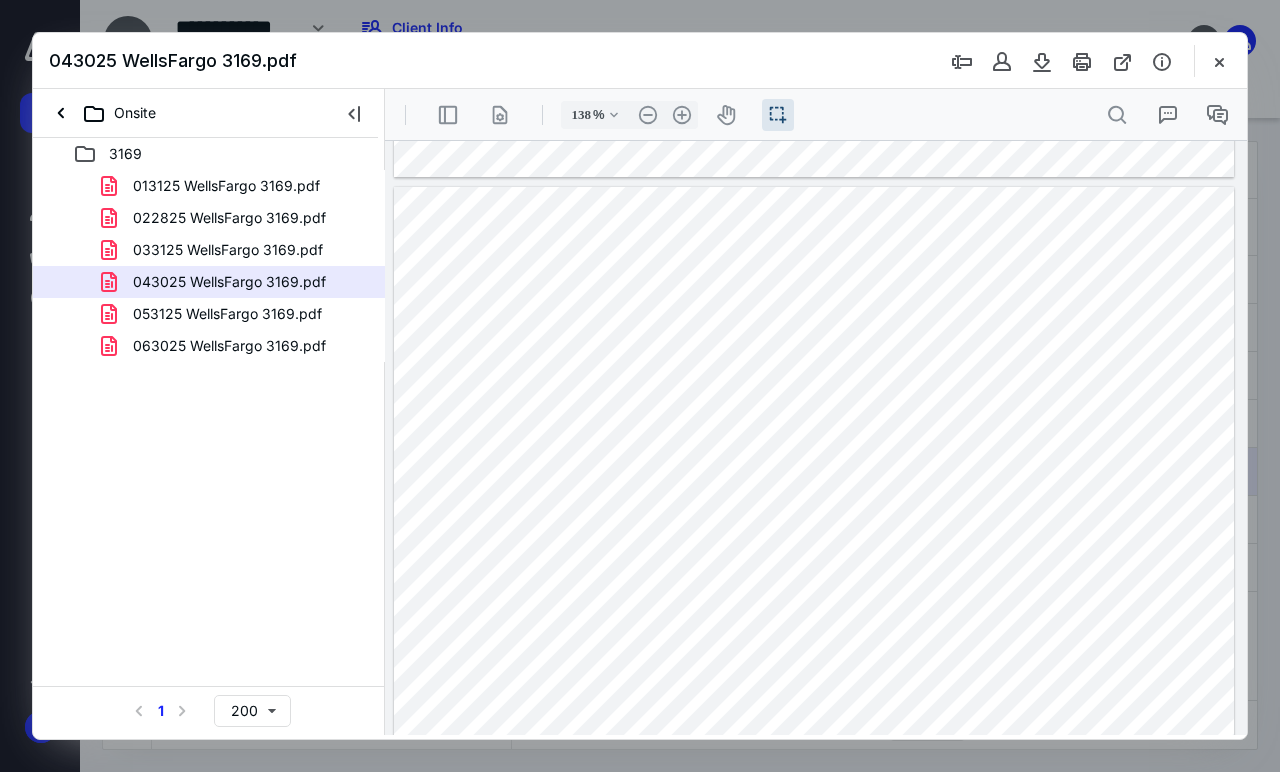 drag, startPoint x: 795, startPoint y: 453, endPoint x: 876, endPoint y: 465, distance: 81.88406 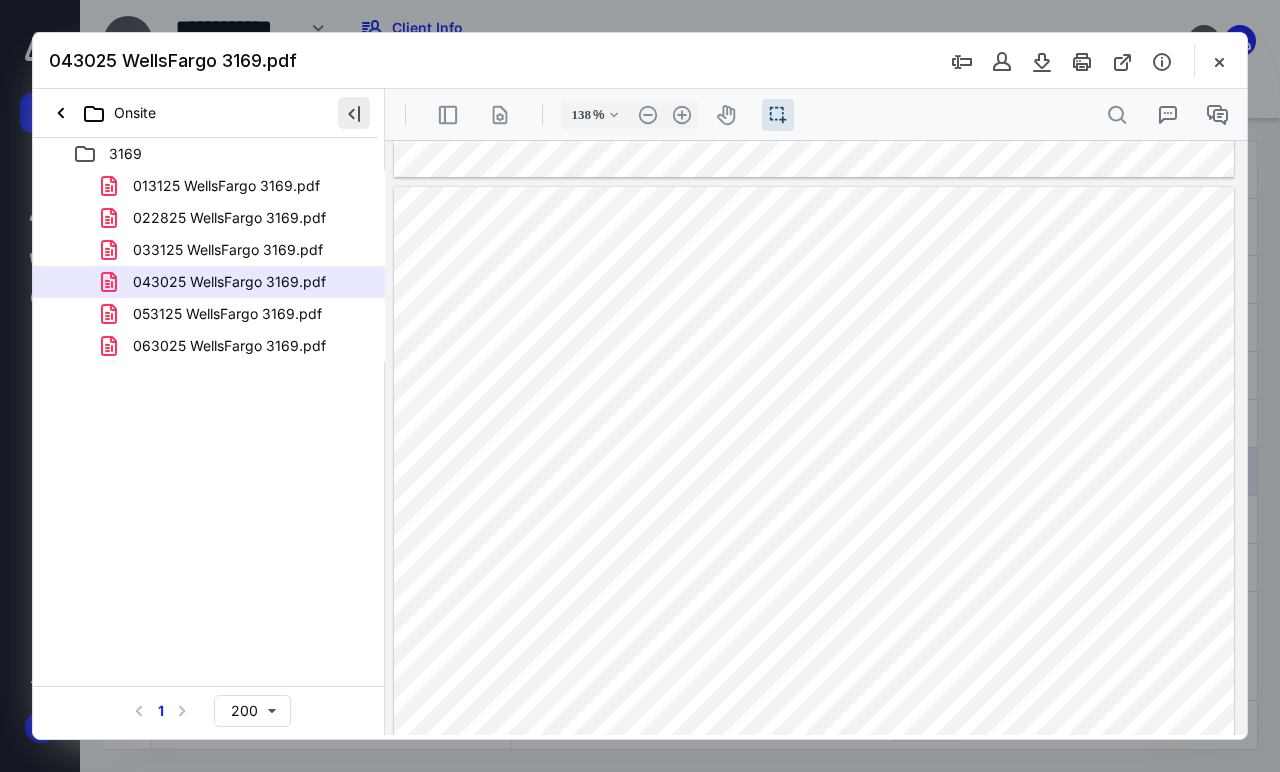 click at bounding box center [354, 113] 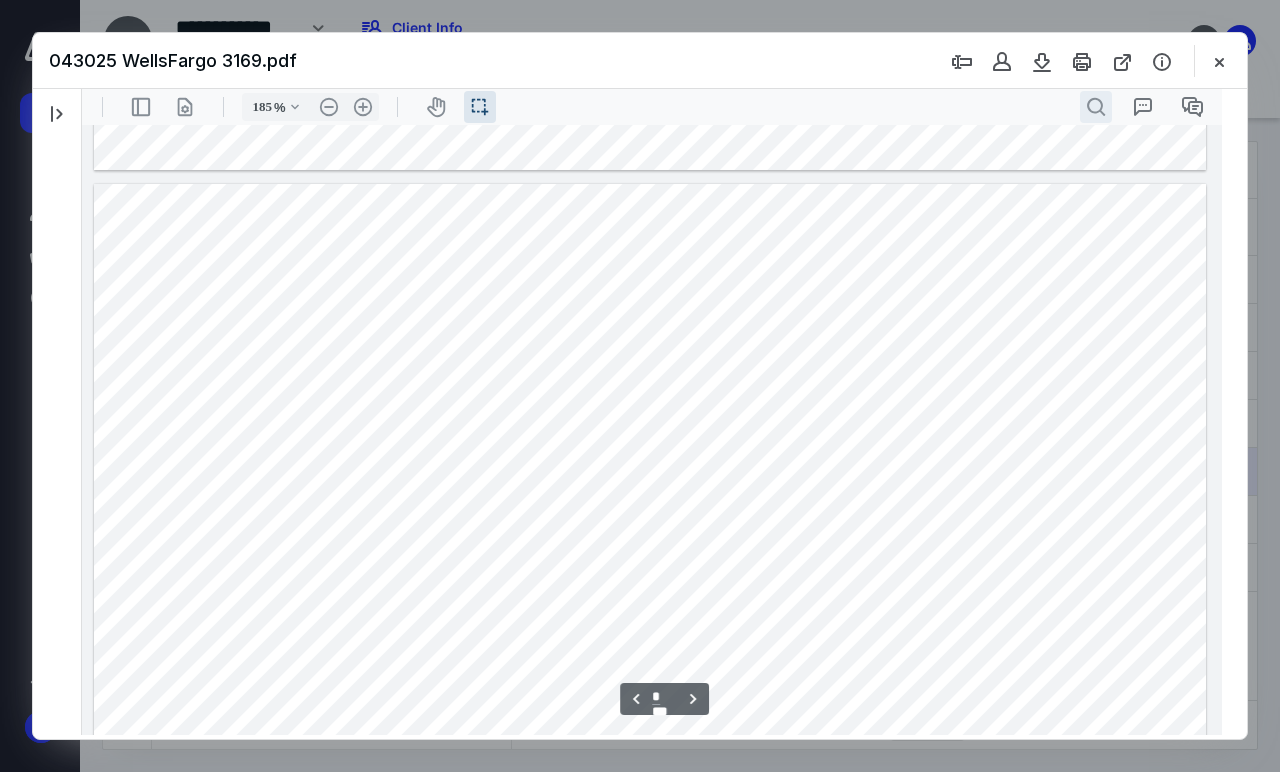 scroll, scrollTop: 1426, scrollLeft: 0, axis: vertical 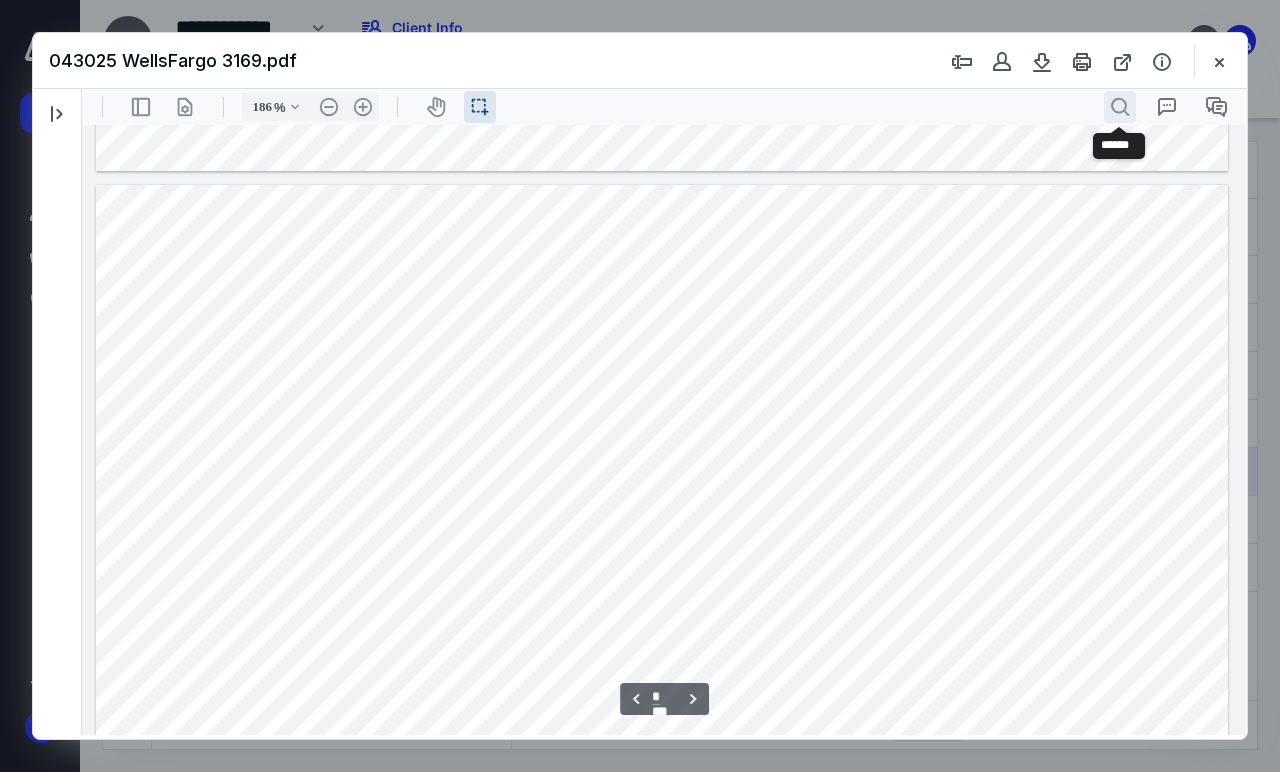 click on ".cls-1{fill:#abb0c4;} icon - header - search" at bounding box center (1120, 107) 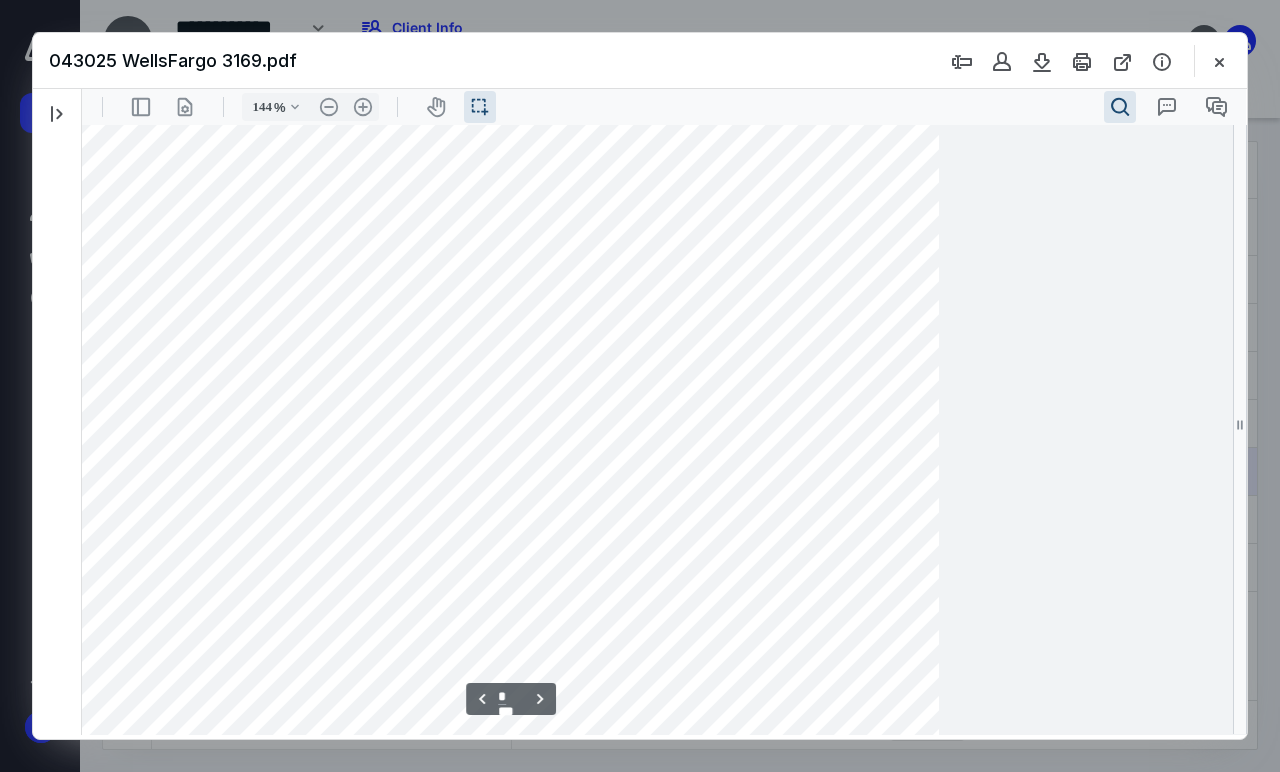type on "136" 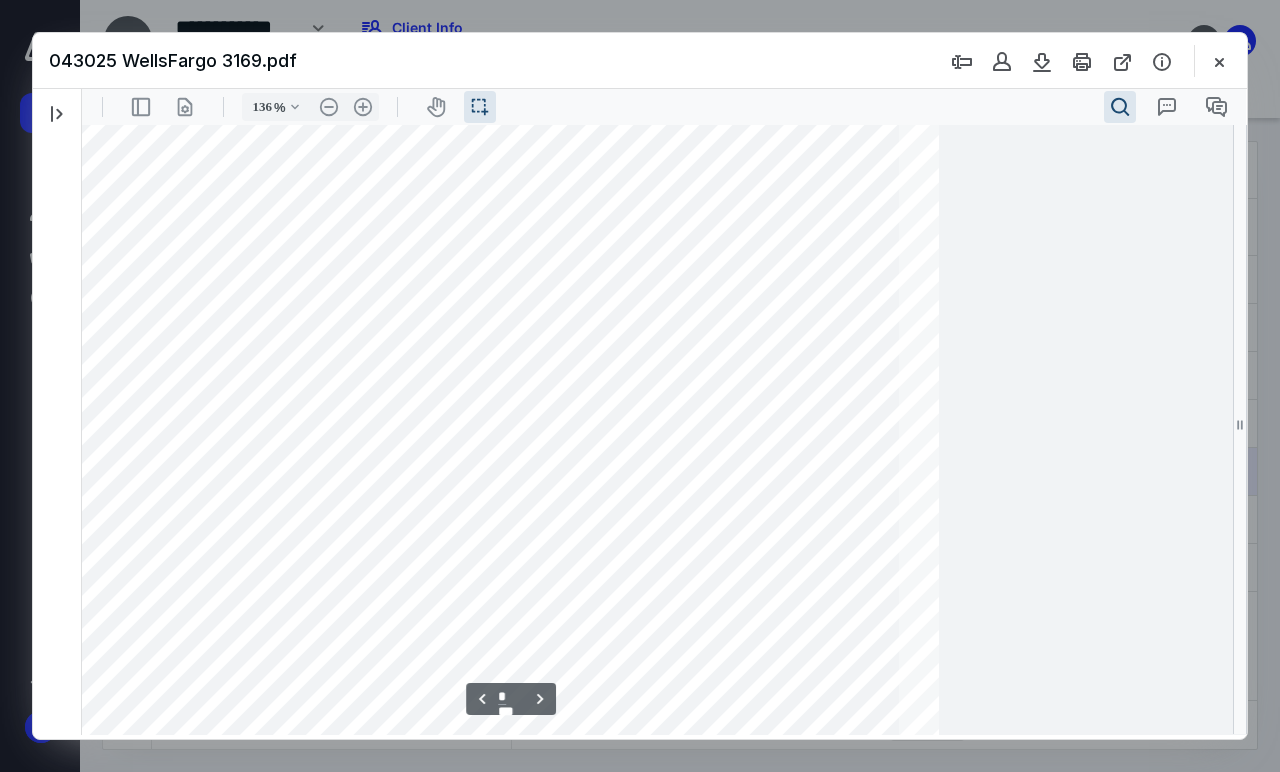 scroll, scrollTop: 1028, scrollLeft: 0, axis: vertical 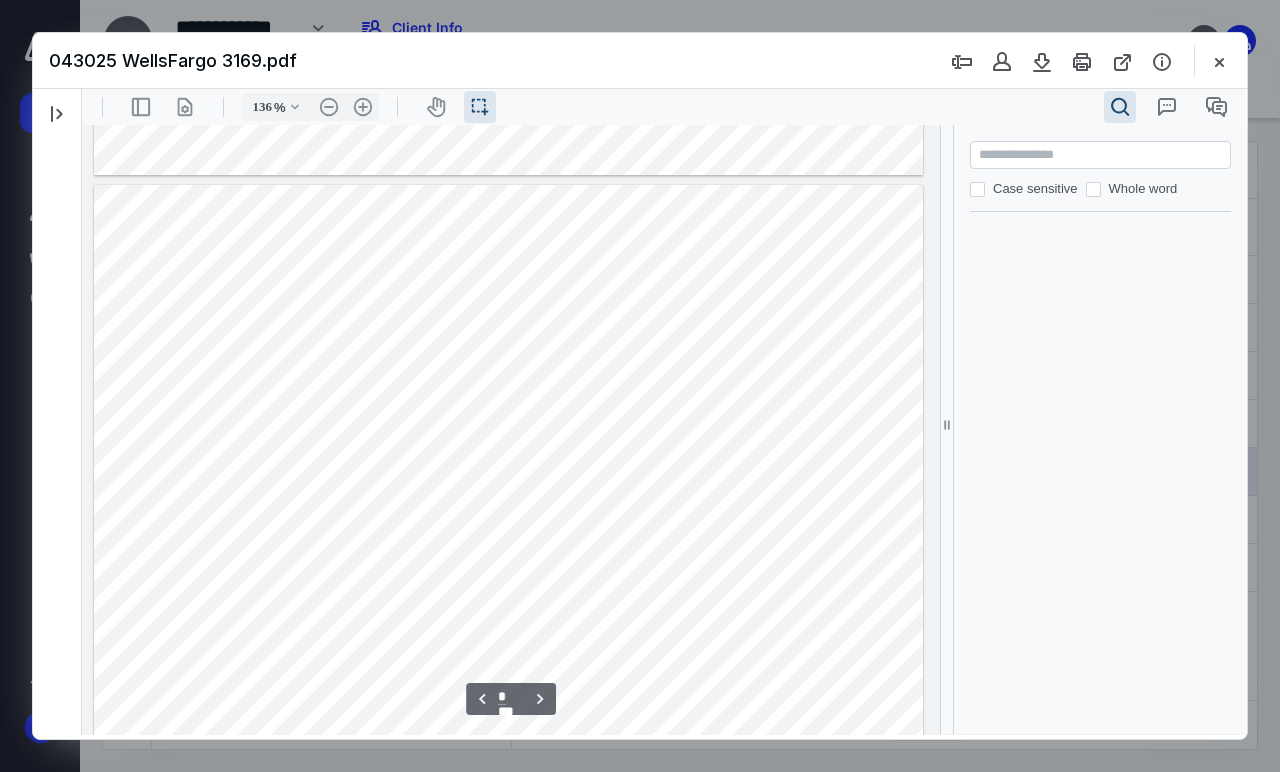 drag, startPoint x: 1026, startPoint y: 152, endPoint x: 1045, endPoint y: 177, distance: 31.400637 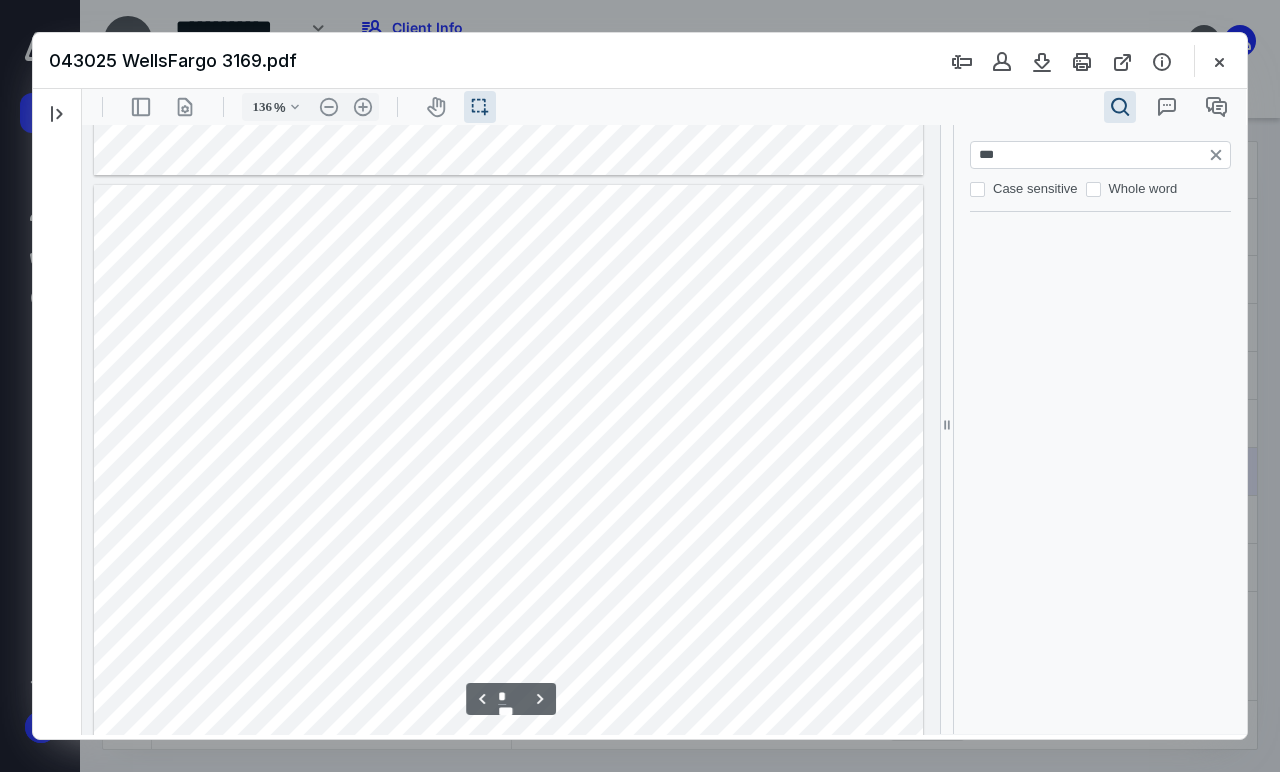 type on "****" 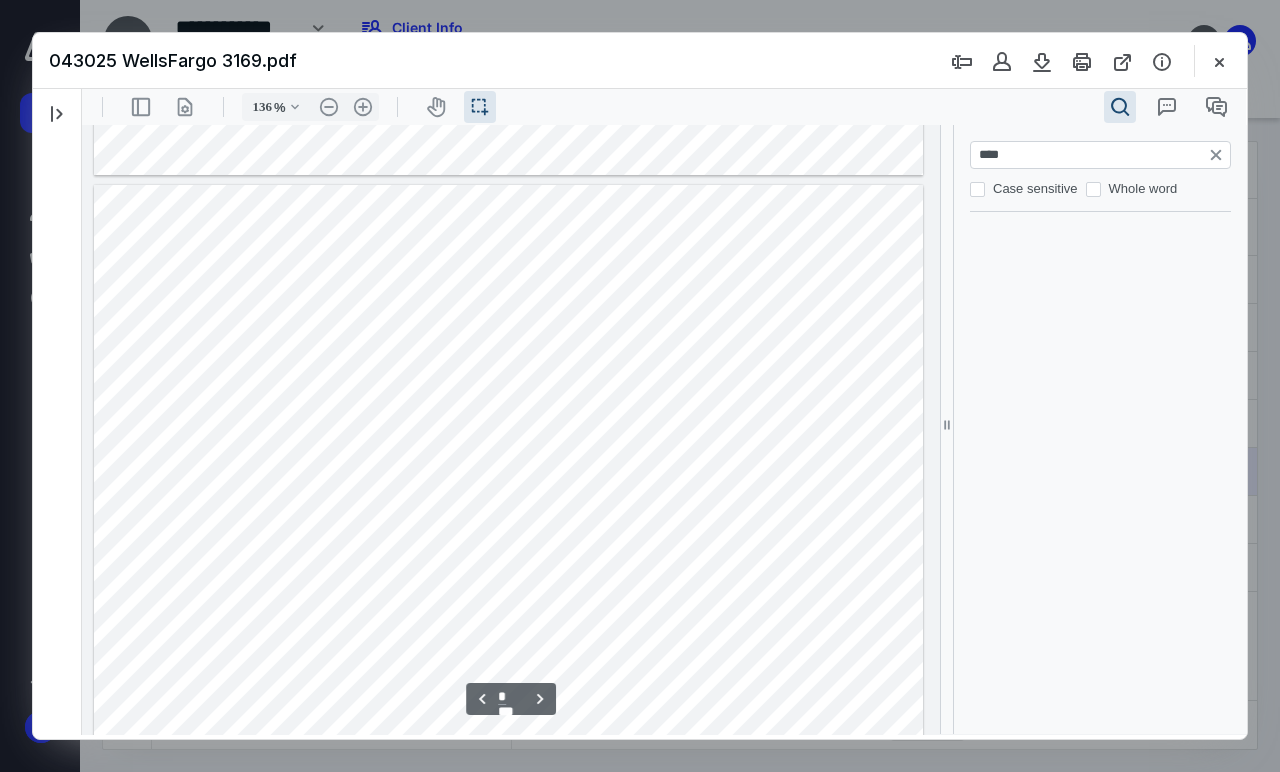 scroll, scrollTop: 1076, scrollLeft: 0, axis: vertical 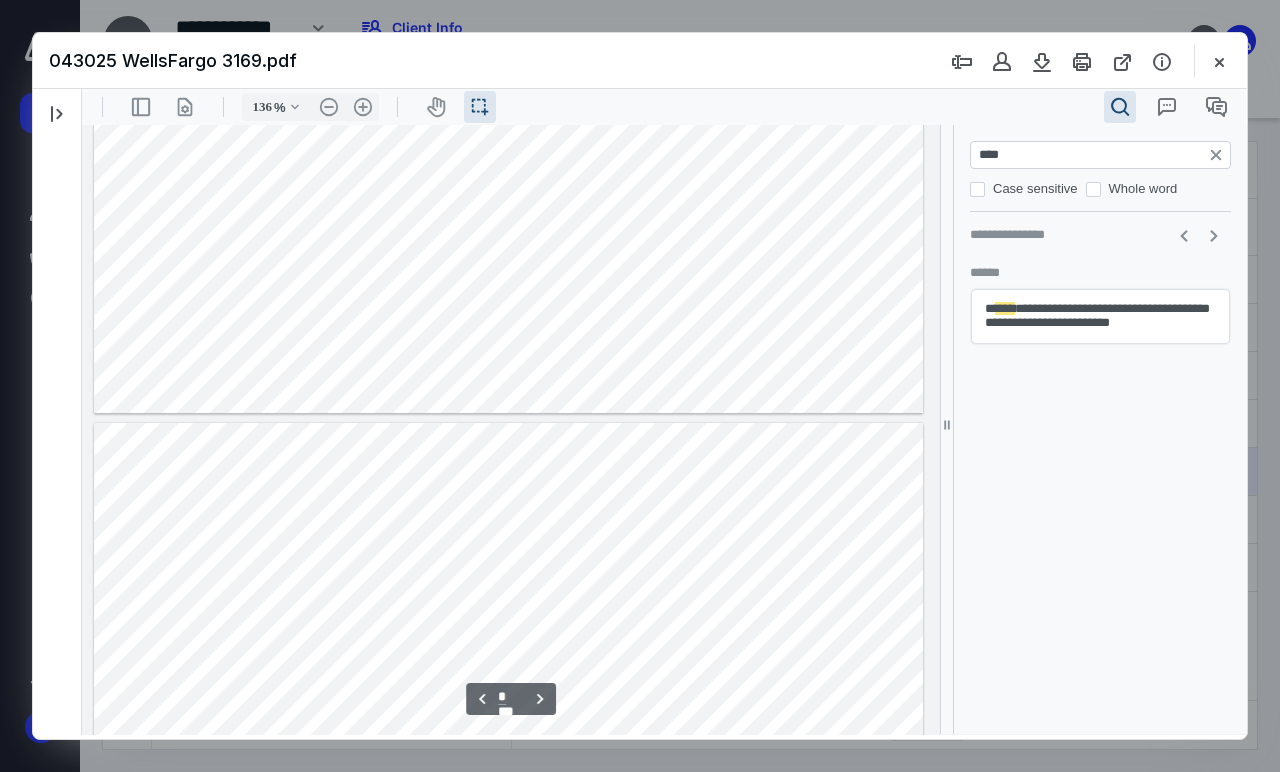 type on "*" 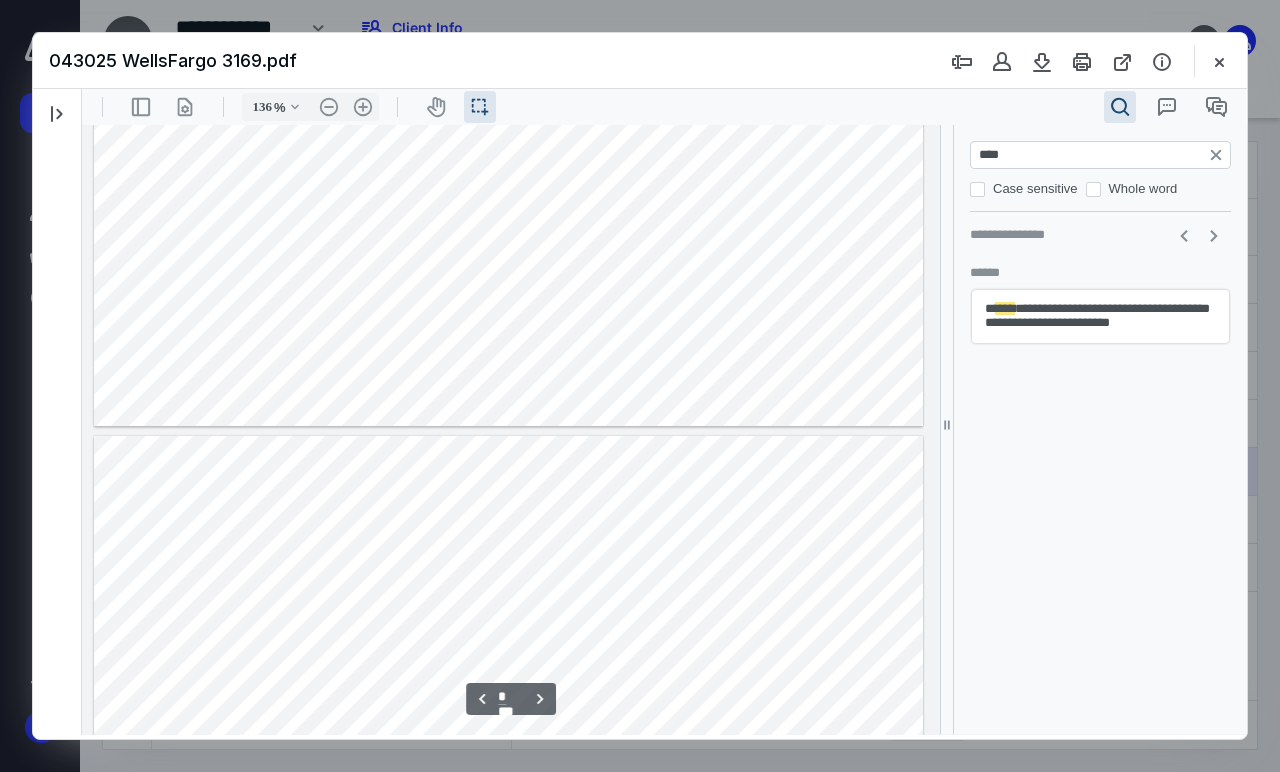 scroll, scrollTop: 1526, scrollLeft: 0, axis: vertical 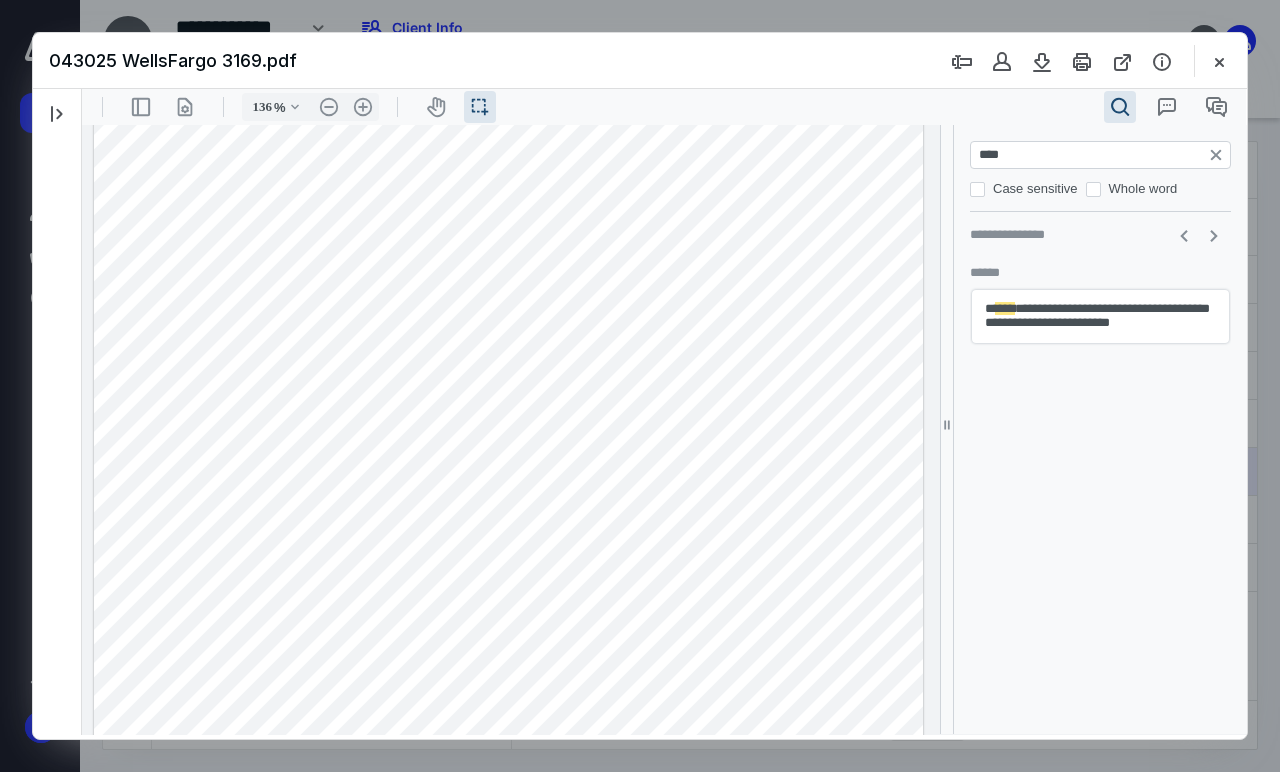type on "****" 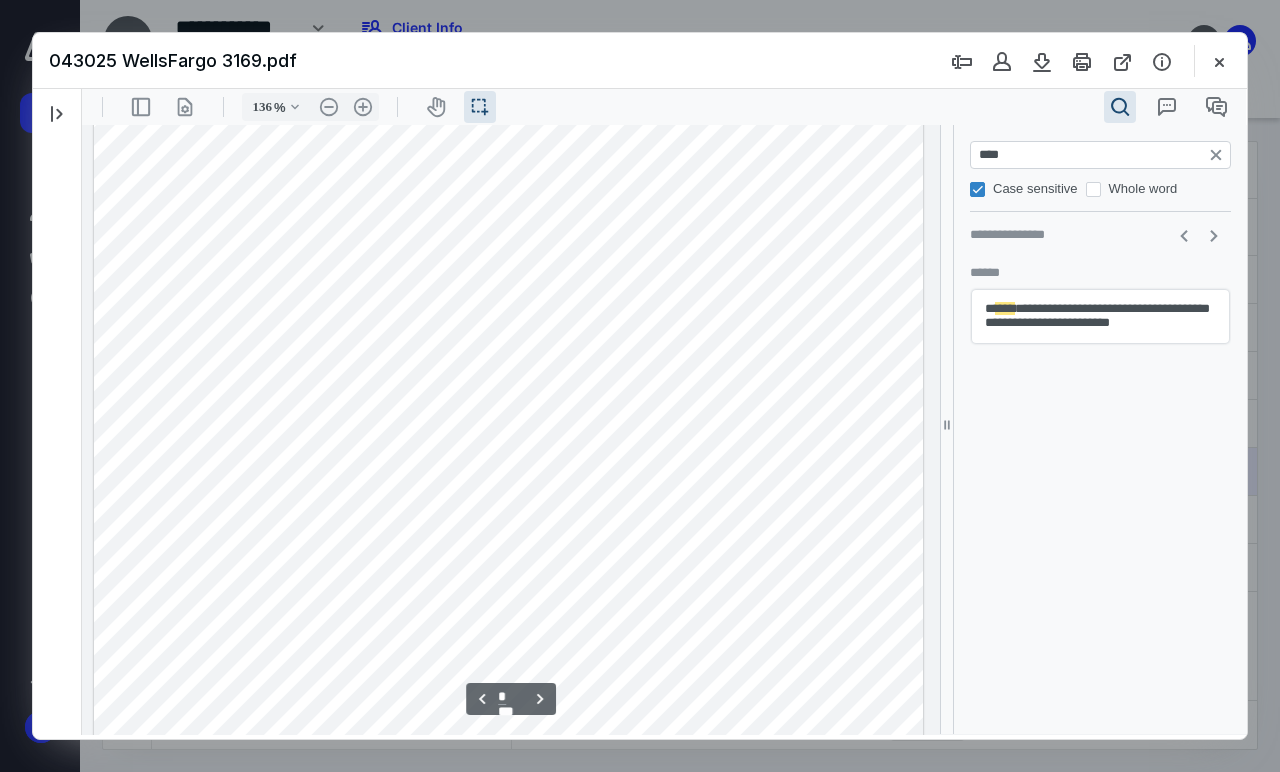 scroll, scrollTop: 2410, scrollLeft: 0, axis: vertical 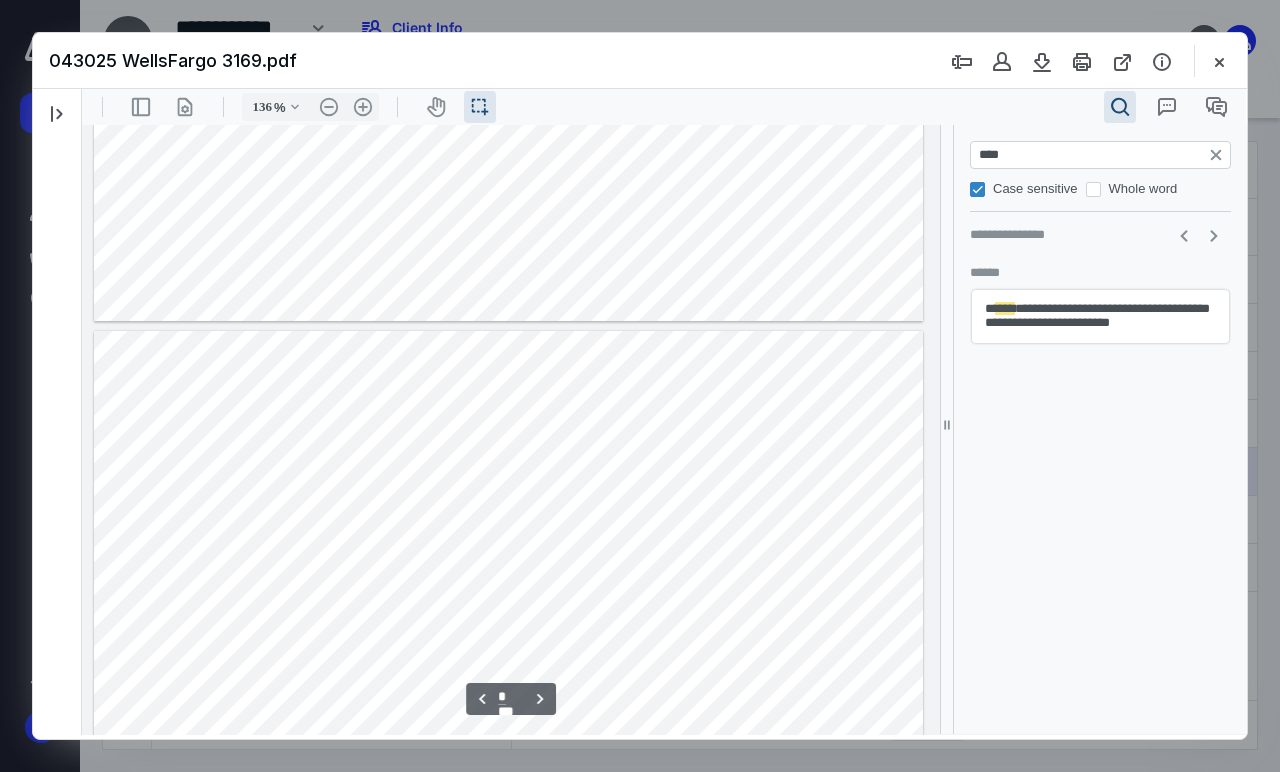 type on "*" 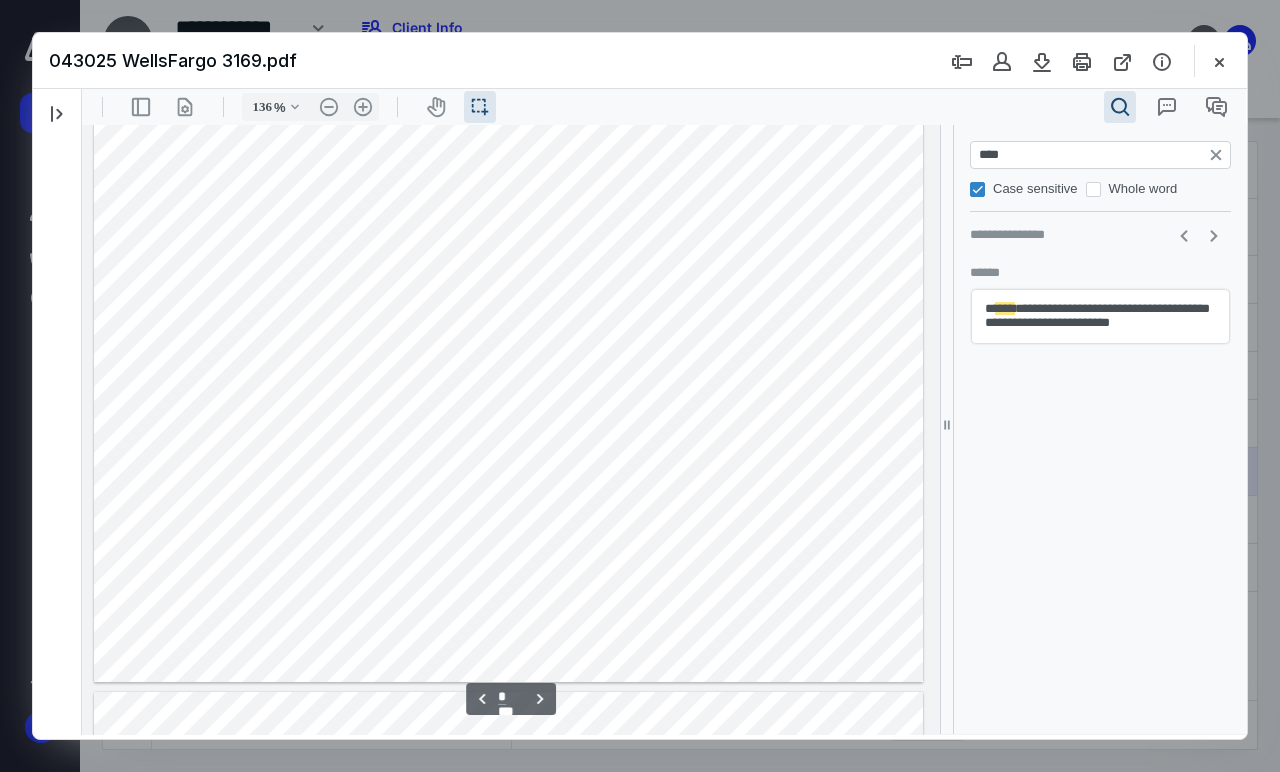 scroll, scrollTop: 1632, scrollLeft: 0, axis: vertical 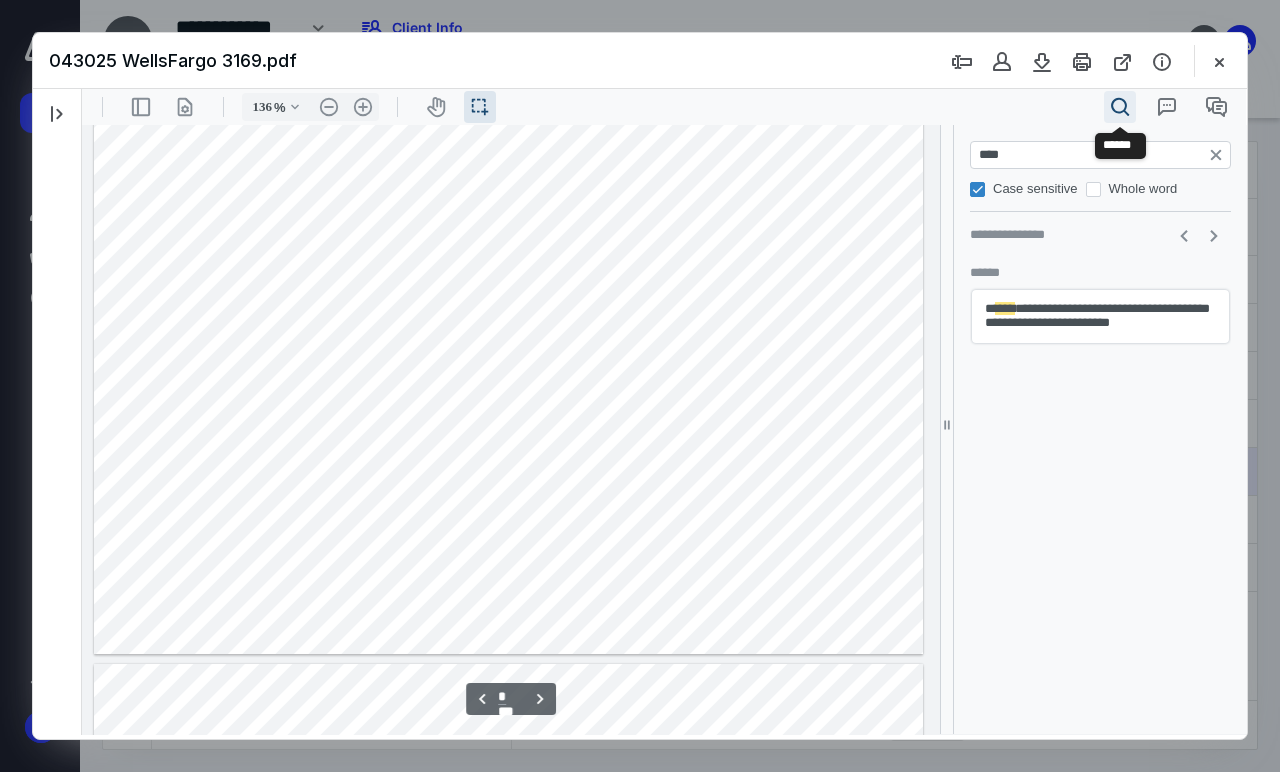 click on ".cls-1{fill:#abb0c4;} icon - header - search" at bounding box center (1120, 107) 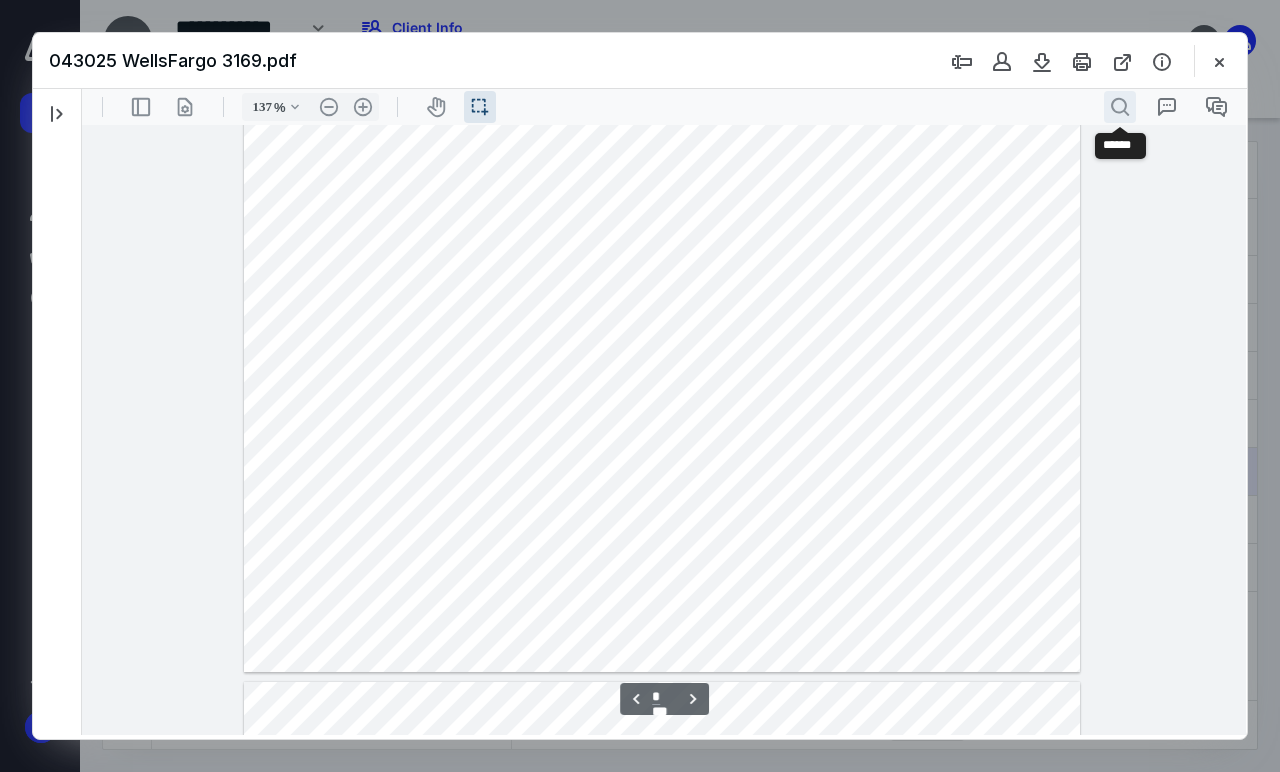 scroll, scrollTop: 2030, scrollLeft: 0, axis: vertical 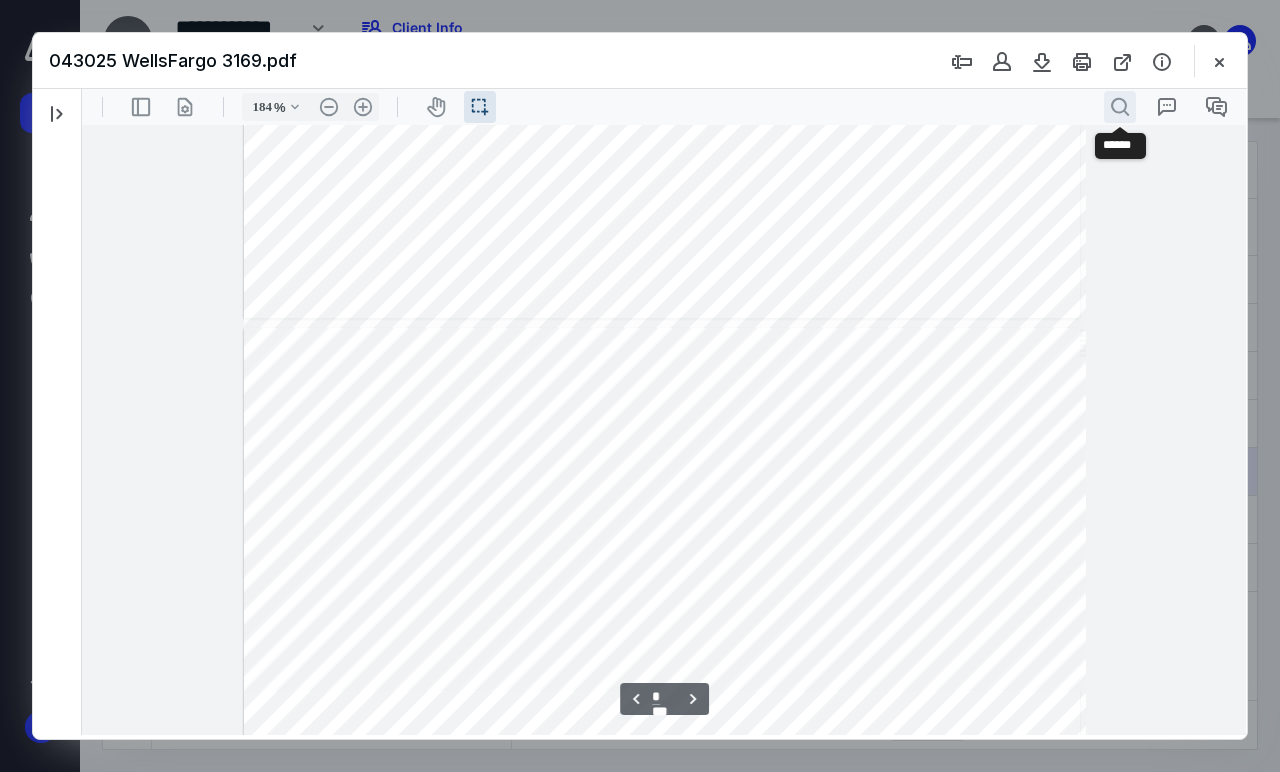 type on "186" 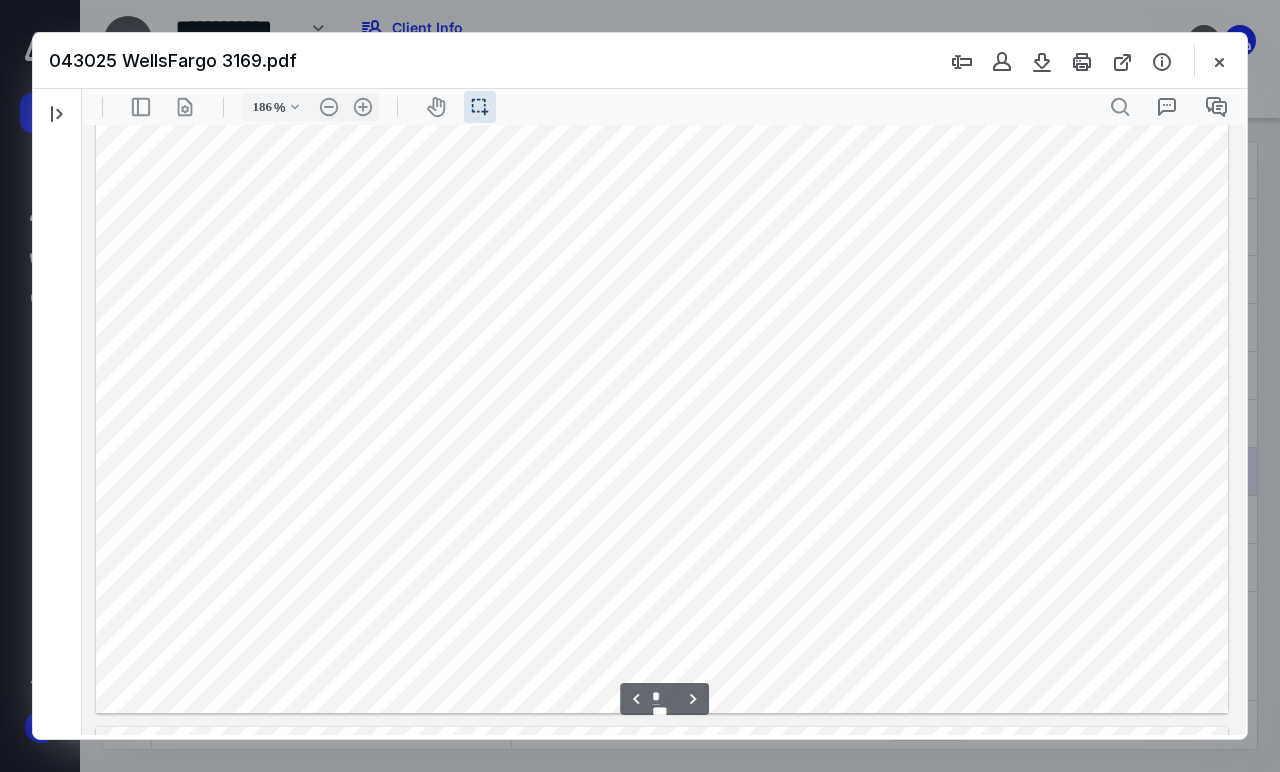 scroll, scrollTop: 2474, scrollLeft: 0, axis: vertical 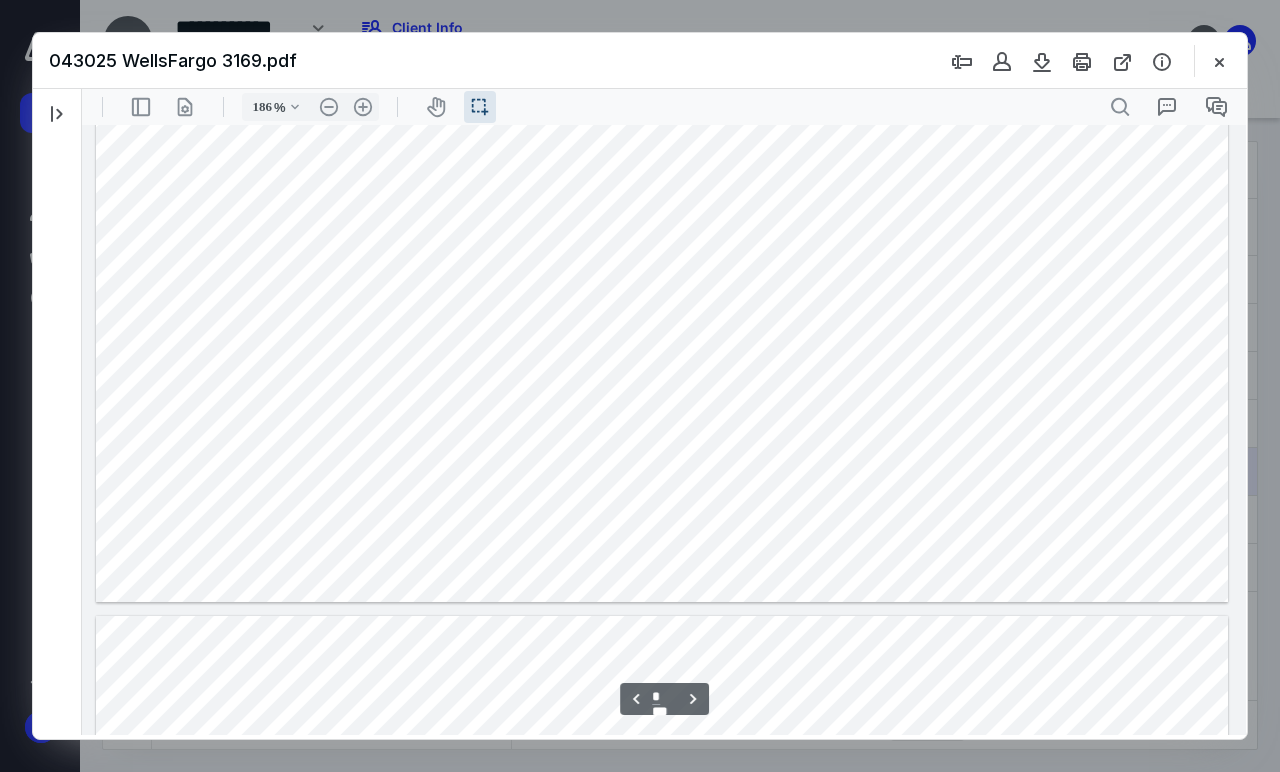click at bounding box center [662, -131] 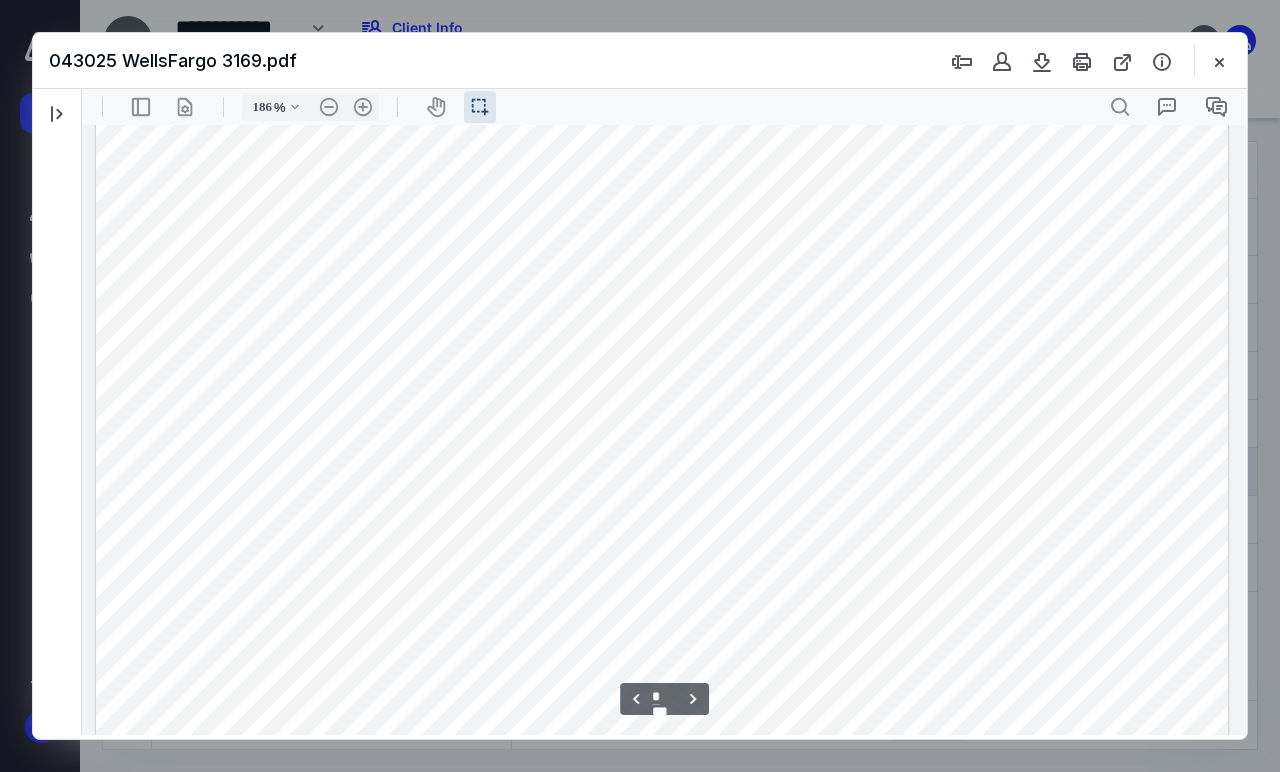 scroll, scrollTop: 3585, scrollLeft: 0, axis: vertical 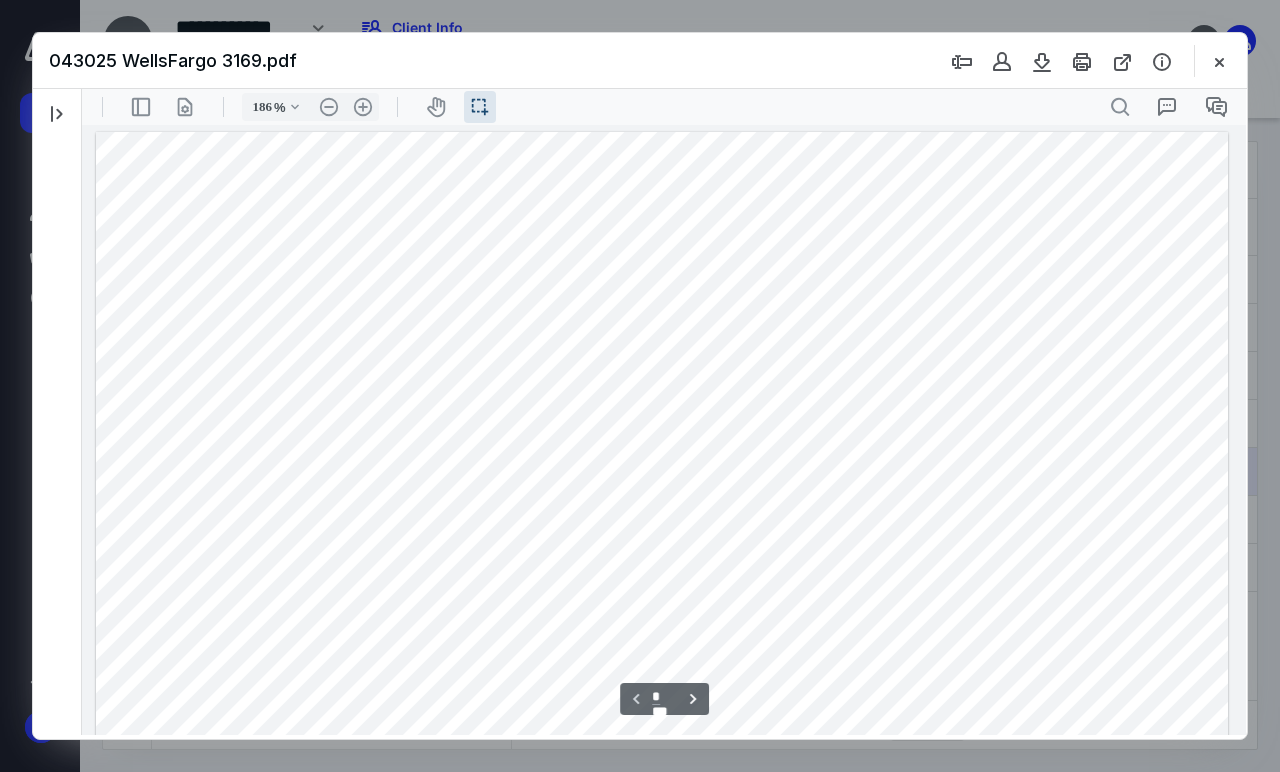 drag, startPoint x: 1240, startPoint y: 328, endPoint x: 1340, endPoint y: 181, distance: 177.7892 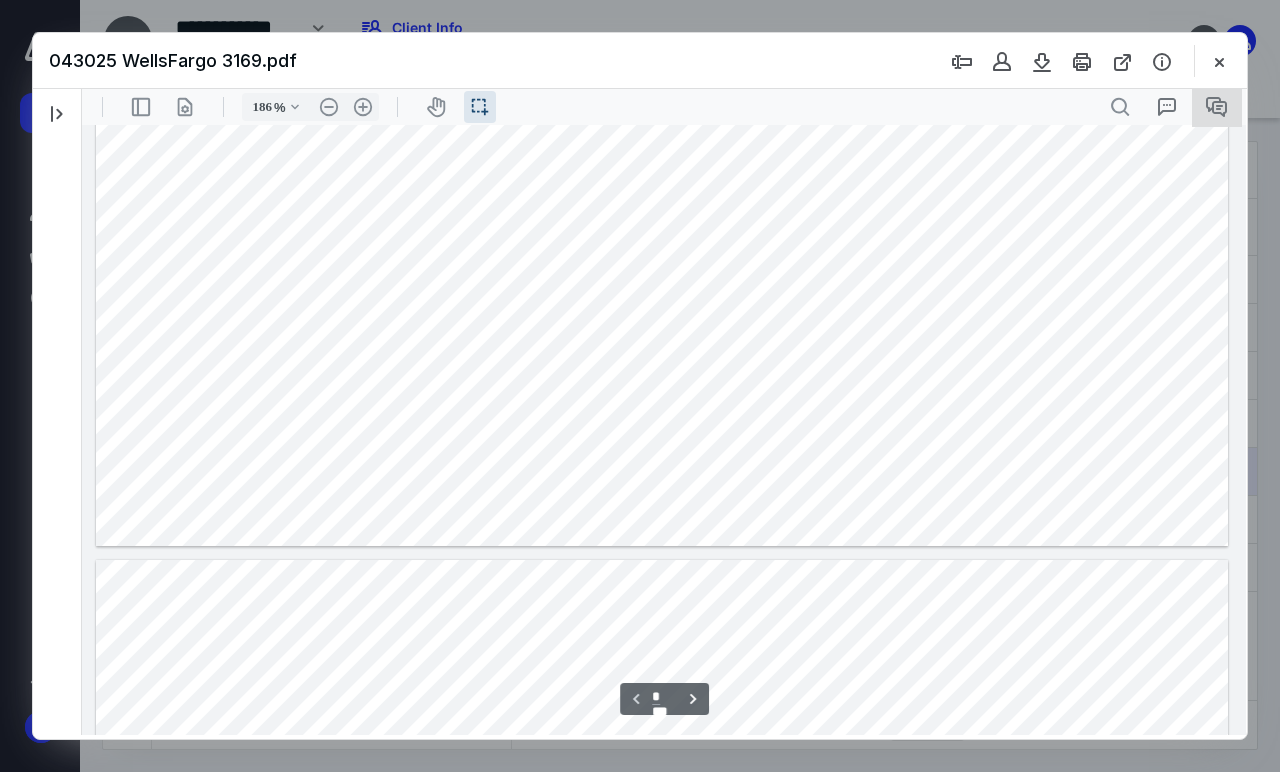 type on "*" 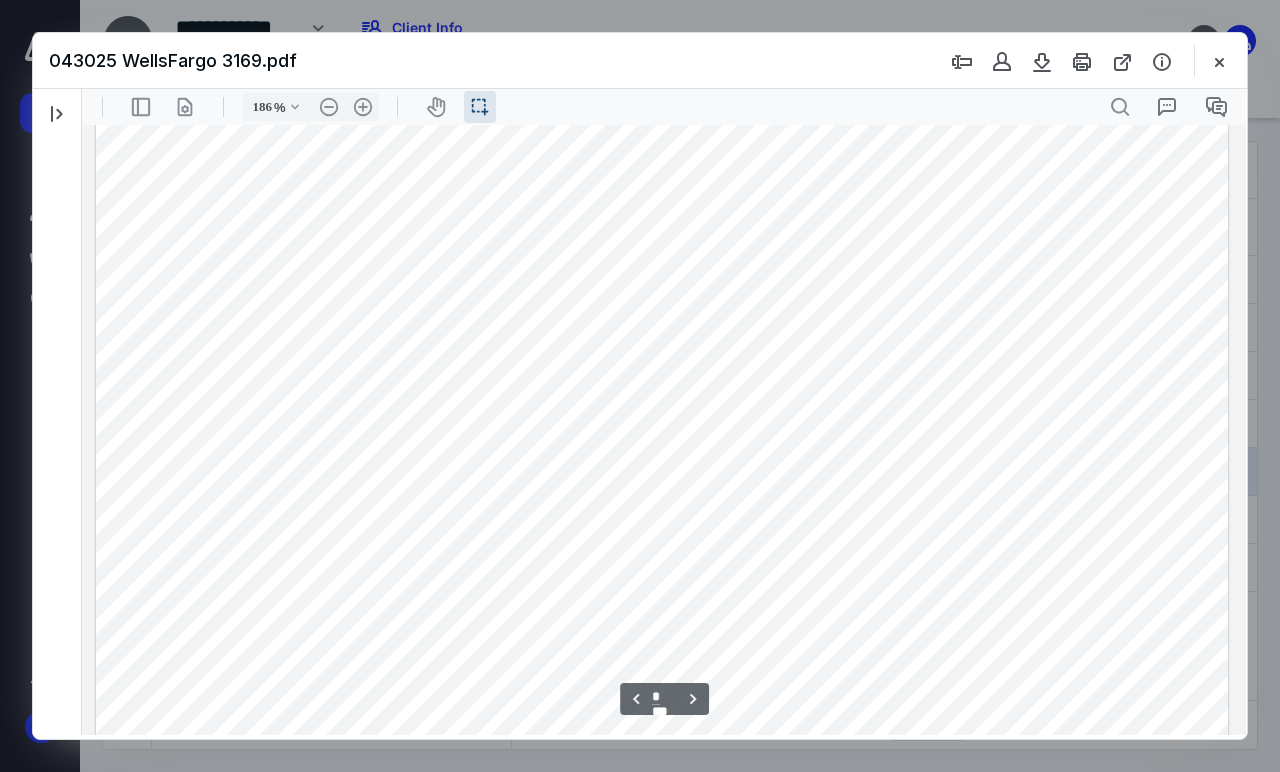 scroll, scrollTop: 1555, scrollLeft: 0, axis: vertical 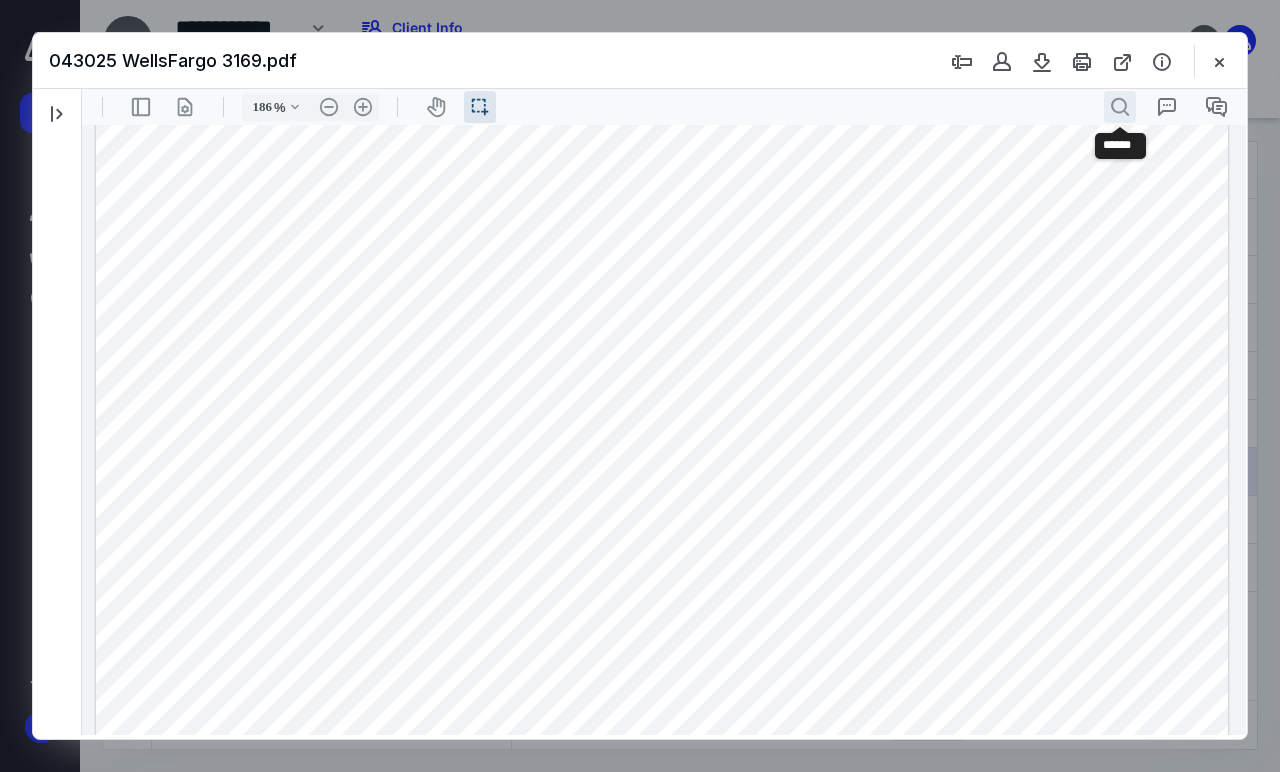 click on ".cls-1{fill:#abb0c4;} icon - header - search" at bounding box center (1120, 107) 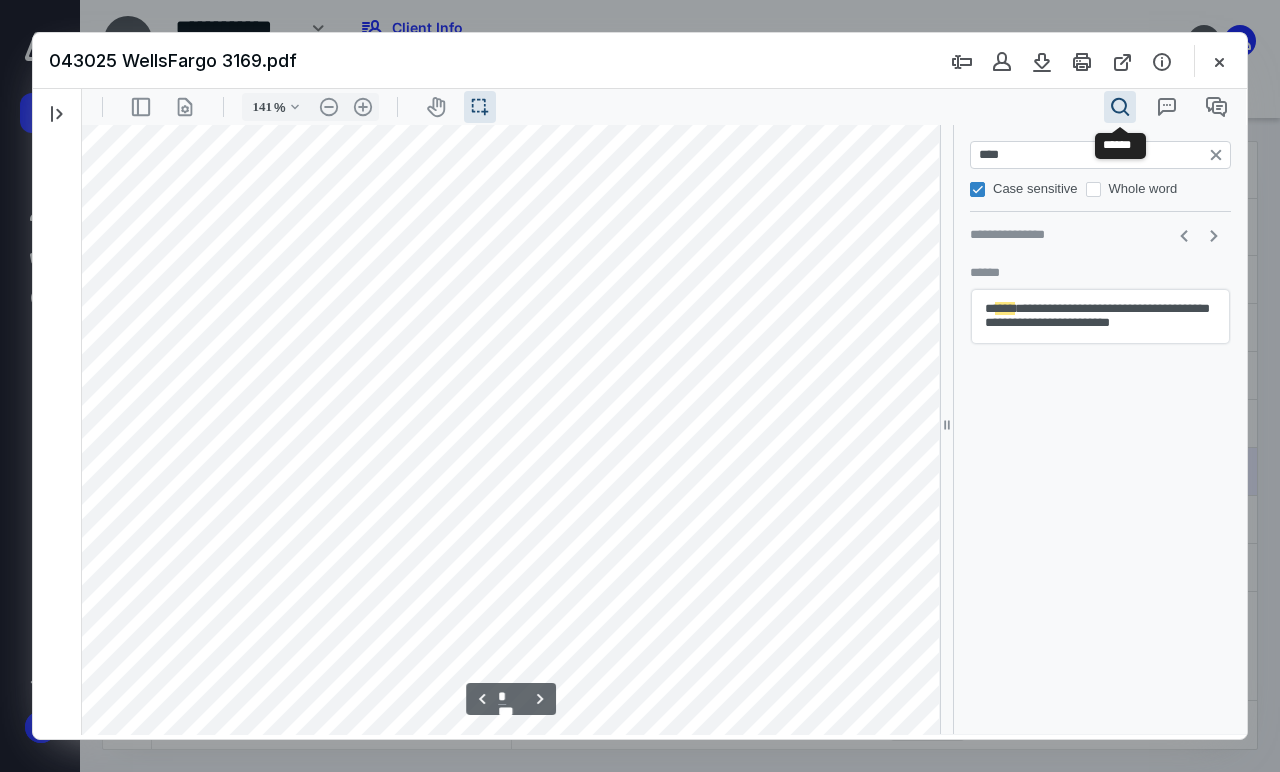 type on "136" 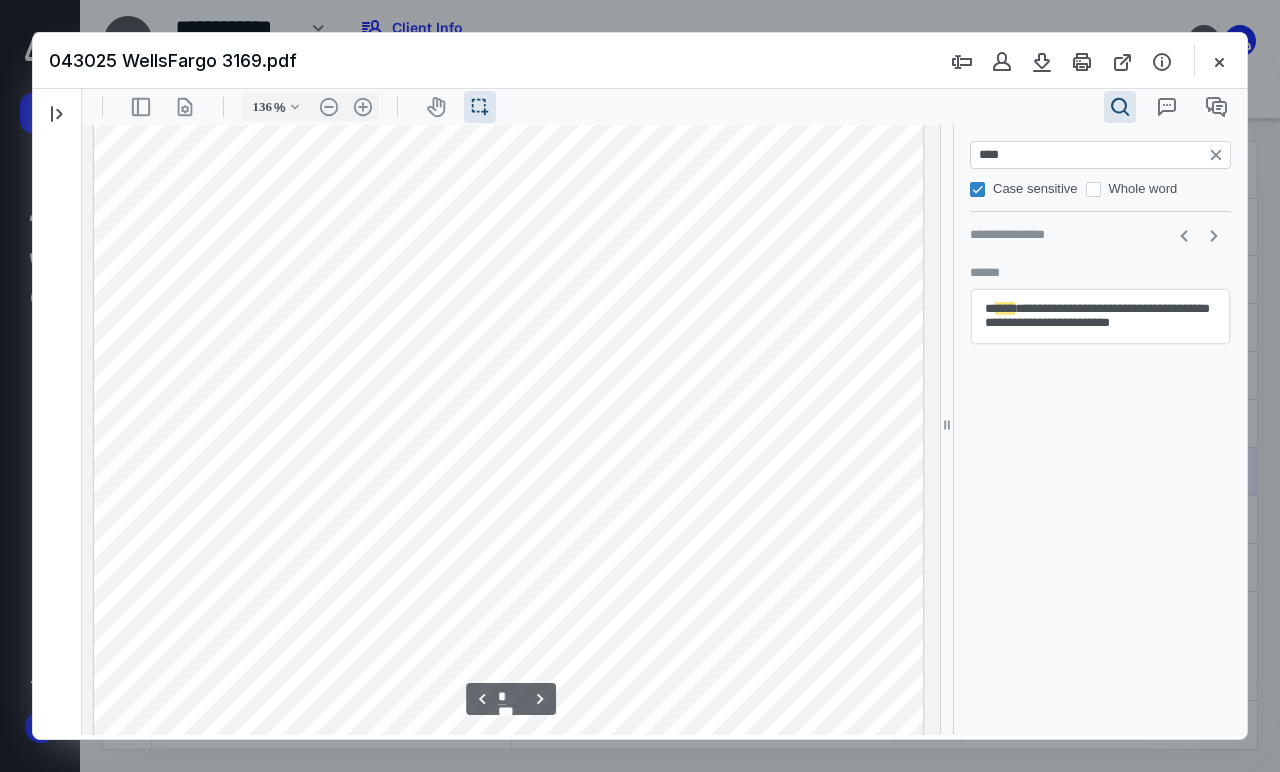 scroll, scrollTop: 1157, scrollLeft: 0, axis: vertical 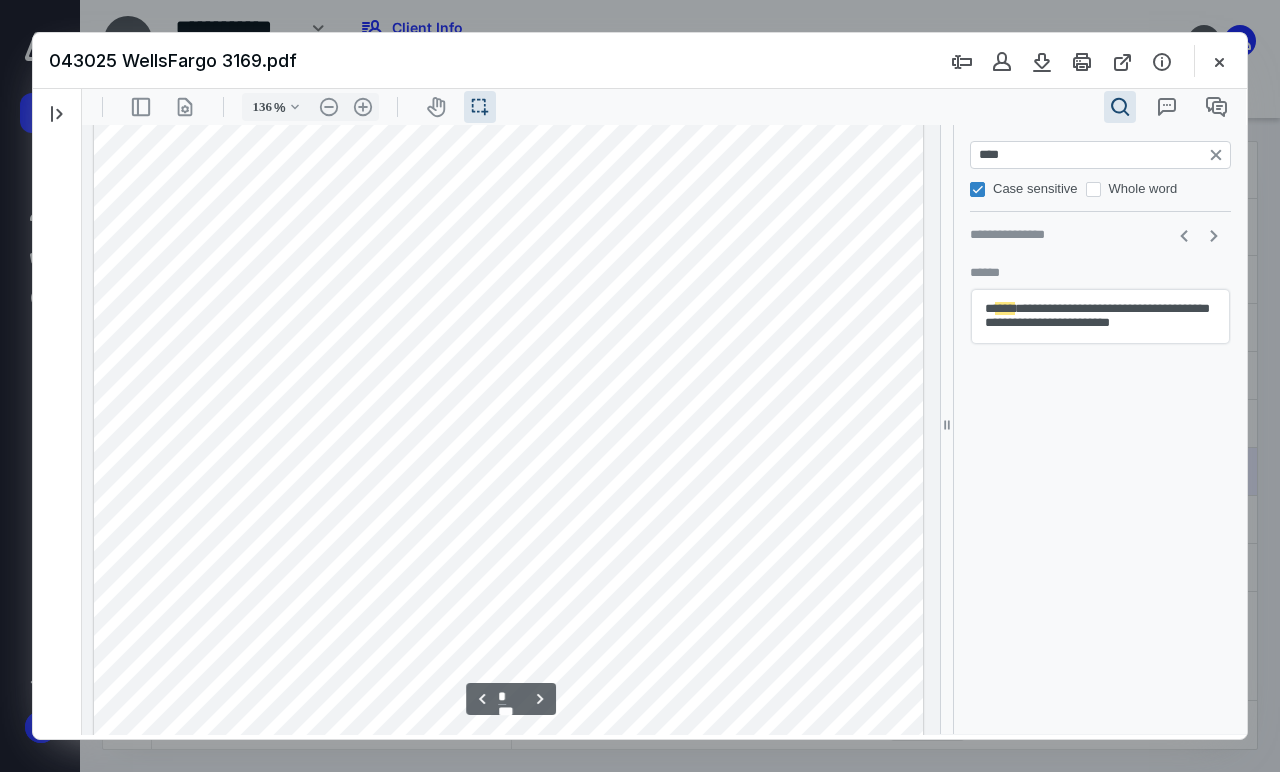 click on "****" at bounding box center [1102, 155] 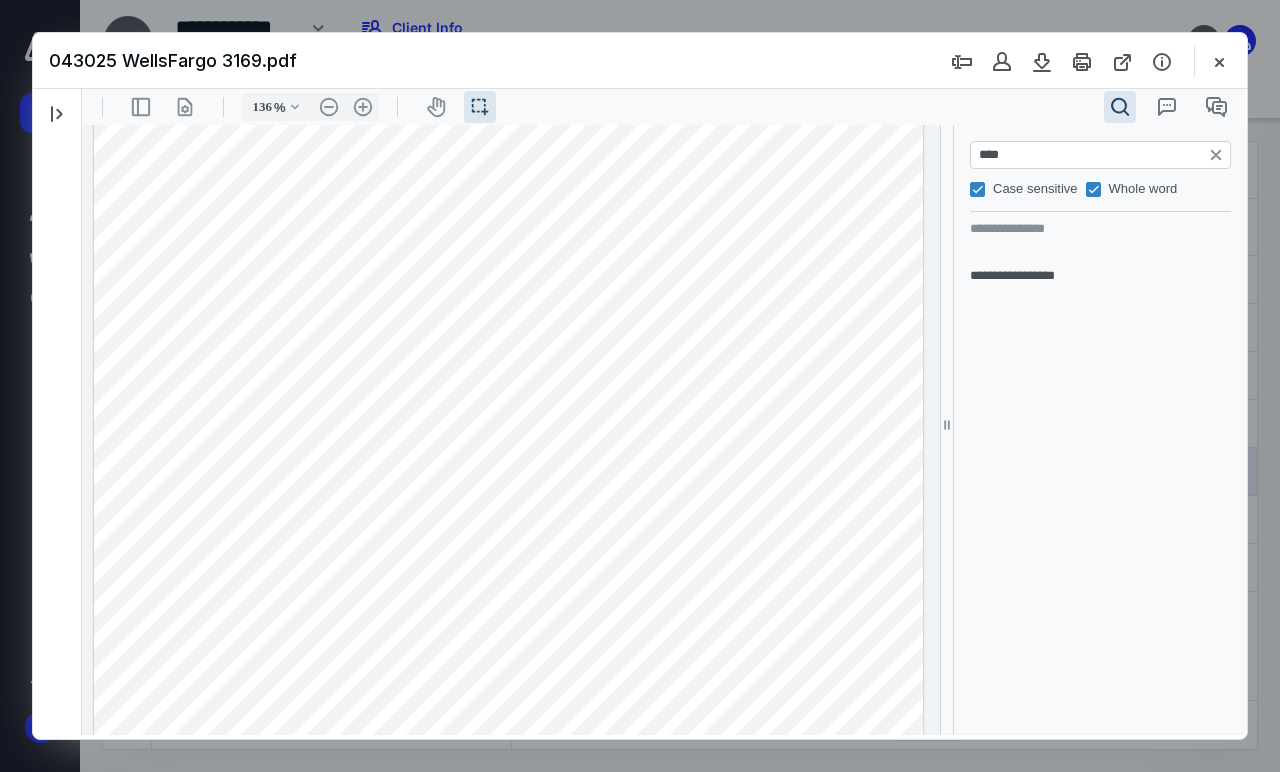 click on "Whole word" at bounding box center (1093, 189) 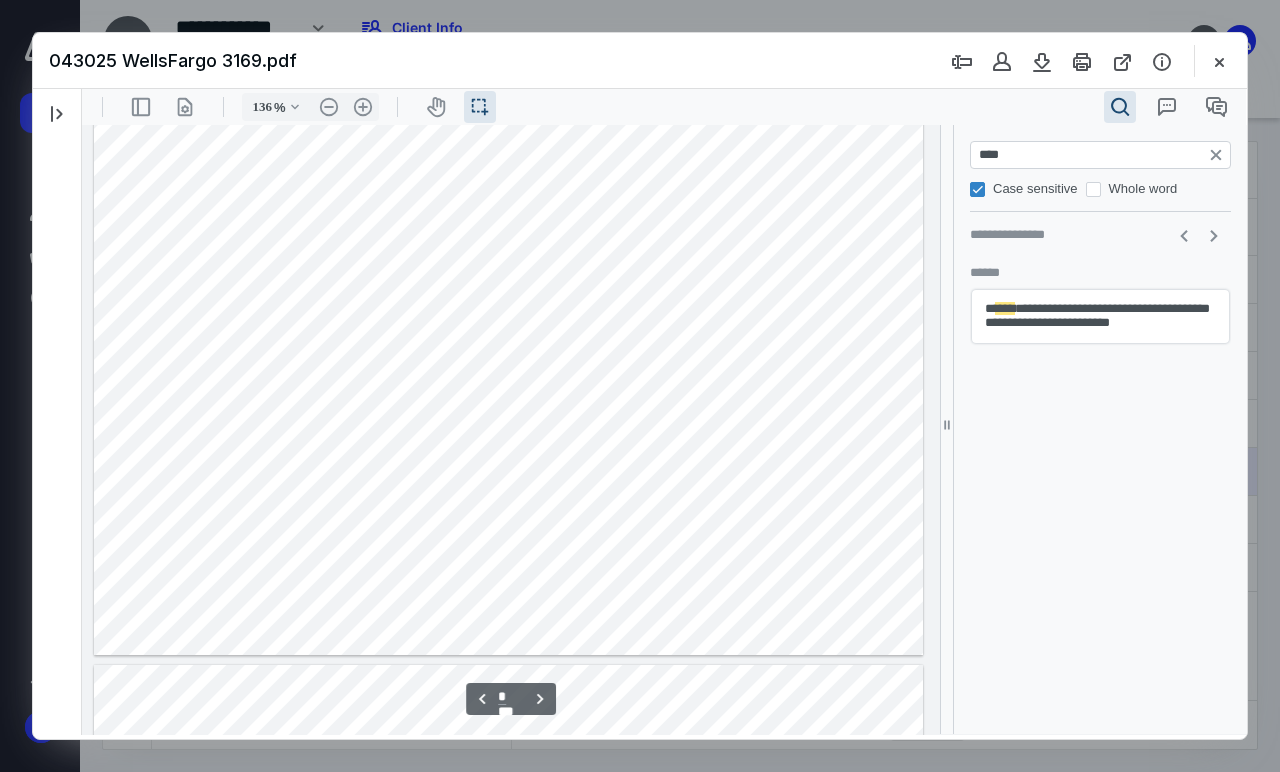 scroll, scrollTop: 1632, scrollLeft: 0, axis: vertical 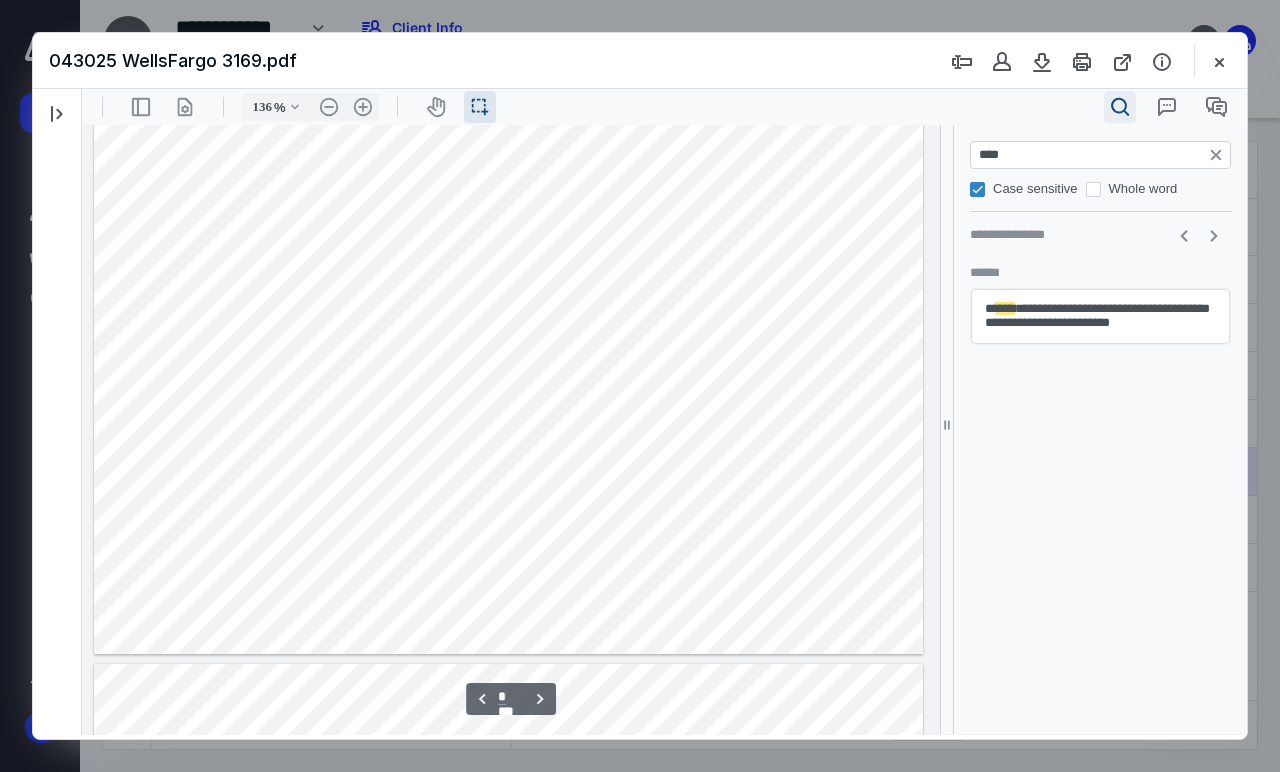 click on ".cls-1{fill:#abb0c4;} icon - header - search" at bounding box center (1120, 107) 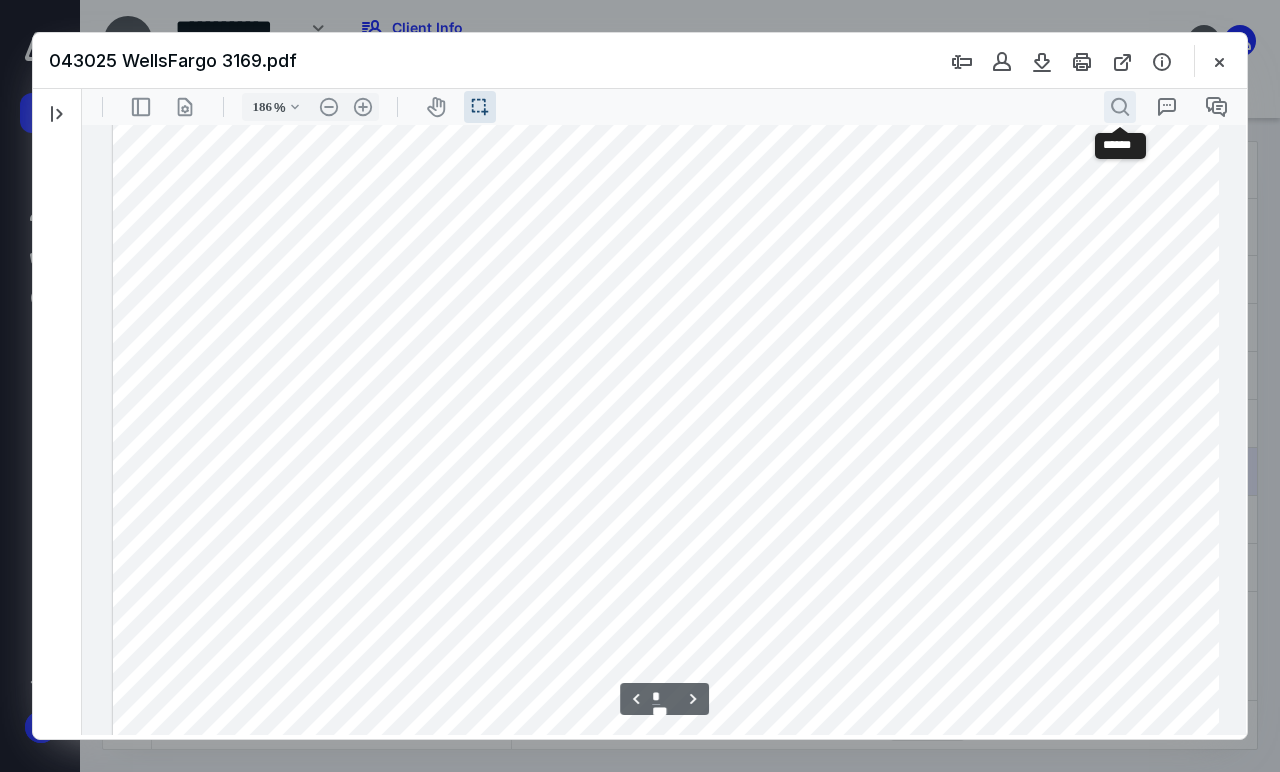 scroll, scrollTop: 2030, scrollLeft: 0, axis: vertical 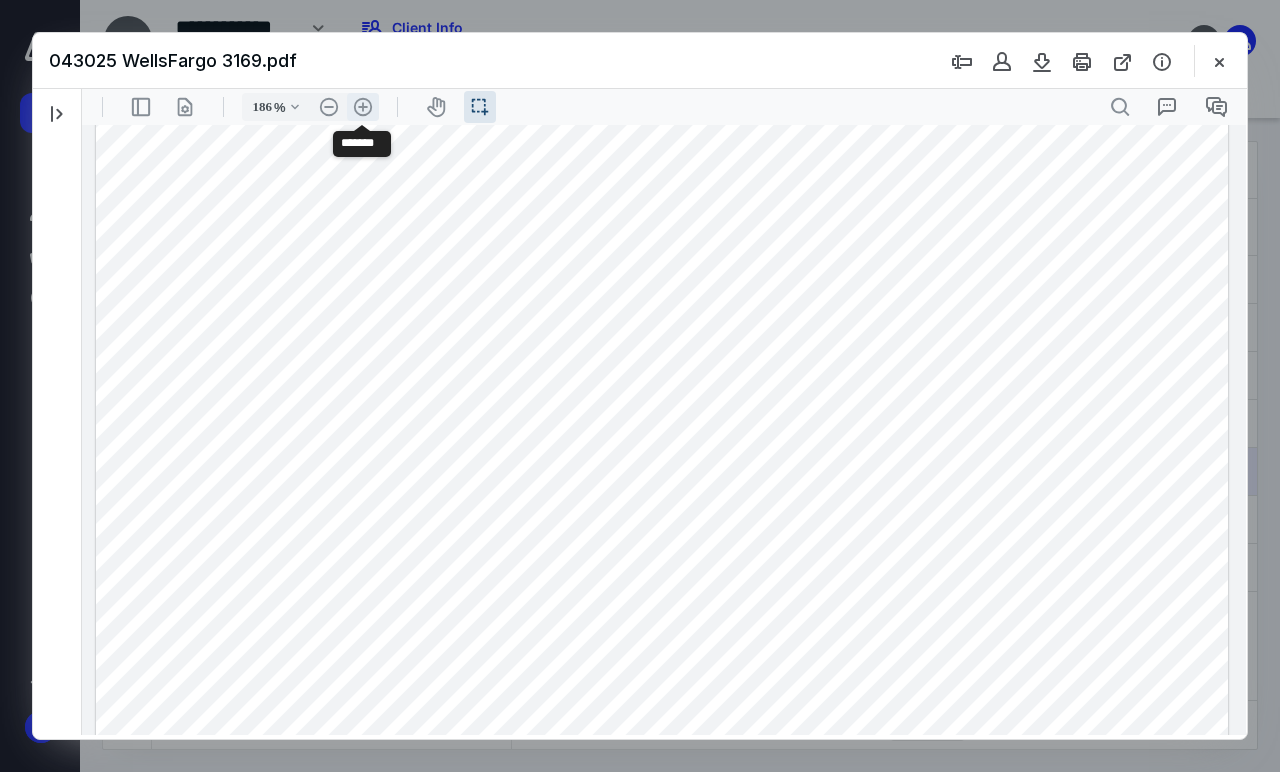 click on ".cls-1{fill:#abb0c4;} icon - header - zoom - in - line" at bounding box center (363, 107) 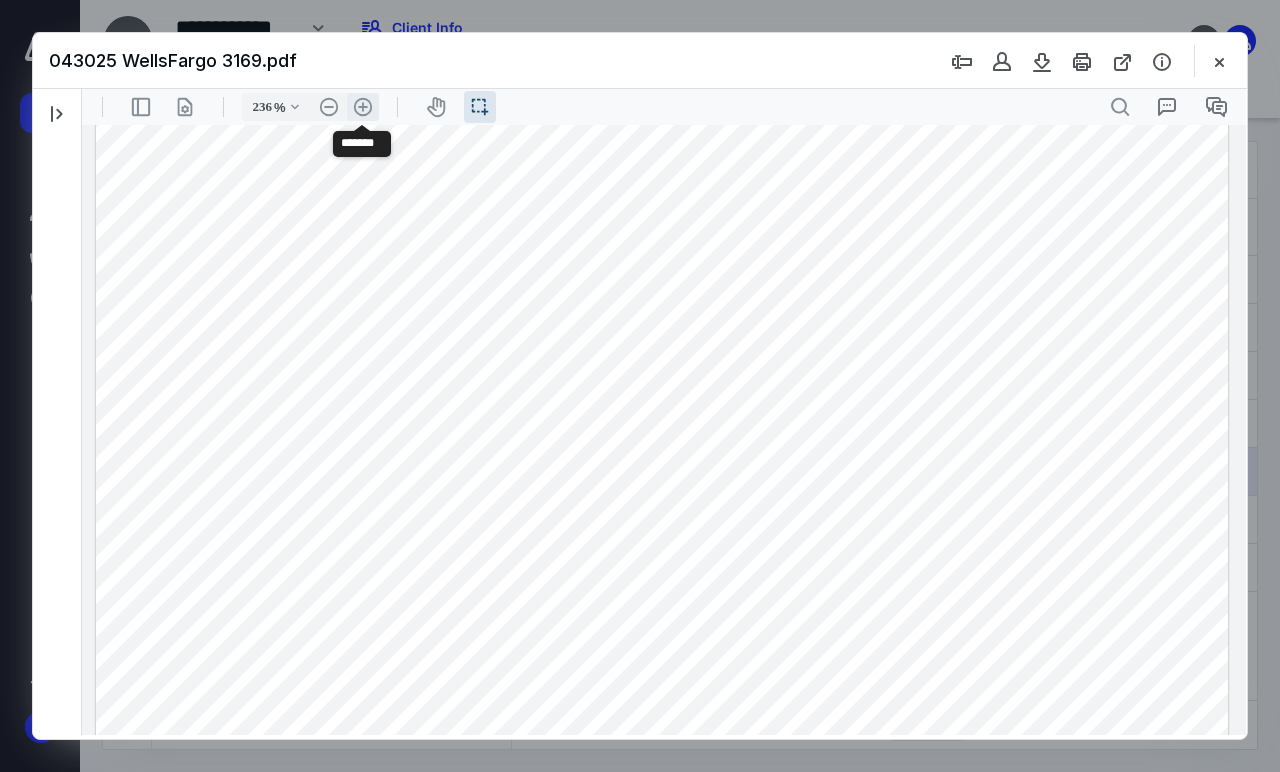 scroll, scrollTop: 2655, scrollLeft: 152, axis: both 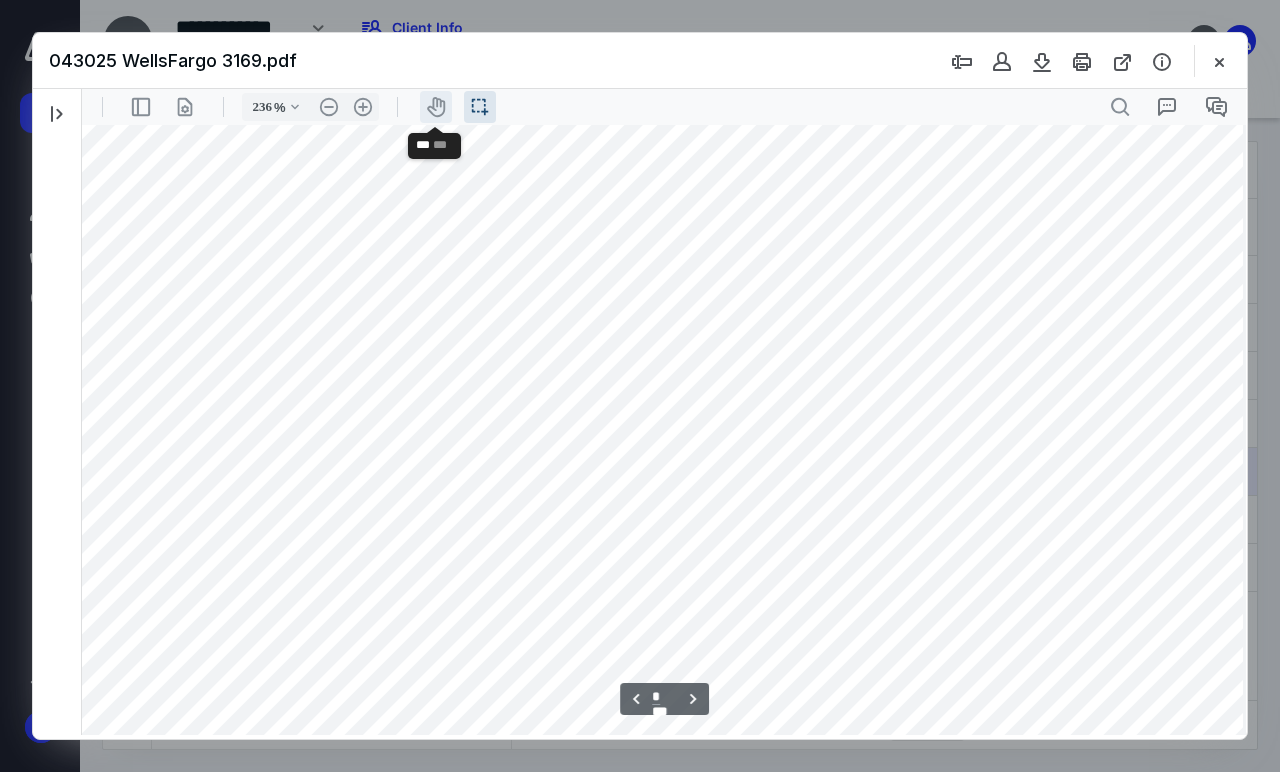 click on "icon-header-pan20" at bounding box center (436, 107) 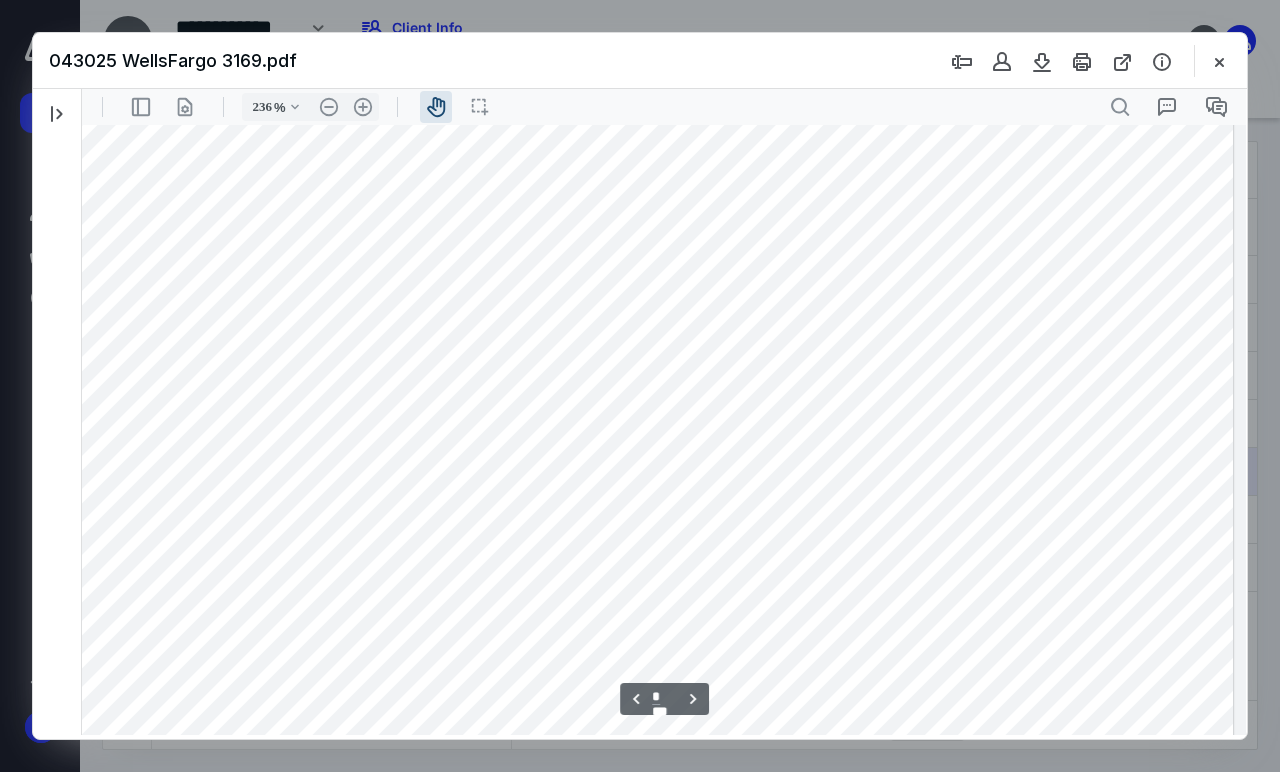 drag, startPoint x: 657, startPoint y: 247, endPoint x: 505, endPoint y: 147, distance: 181.94505 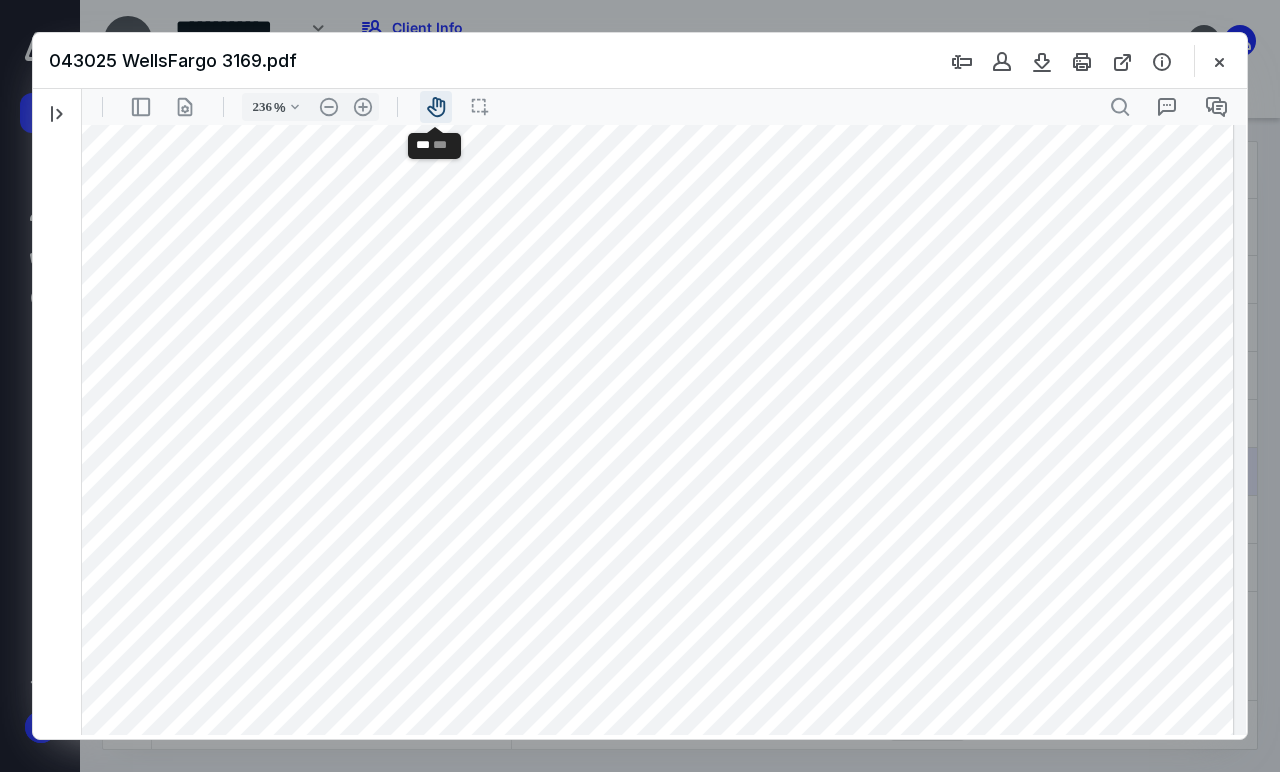 click on "icon-header-pan20" at bounding box center [436, 107] 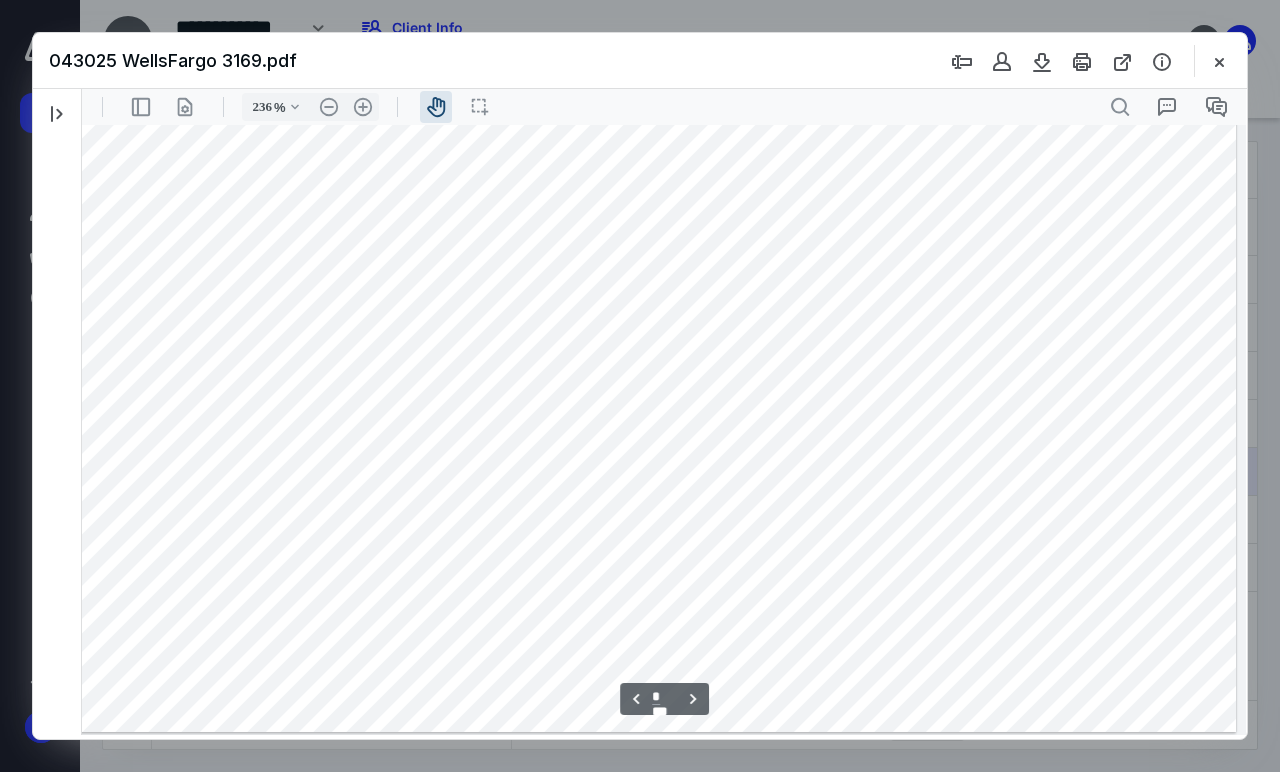 drag, startPoint x: 895, startPoint y: 709, endPoint x: 900, endPoint y: 248, distance: 461.0271 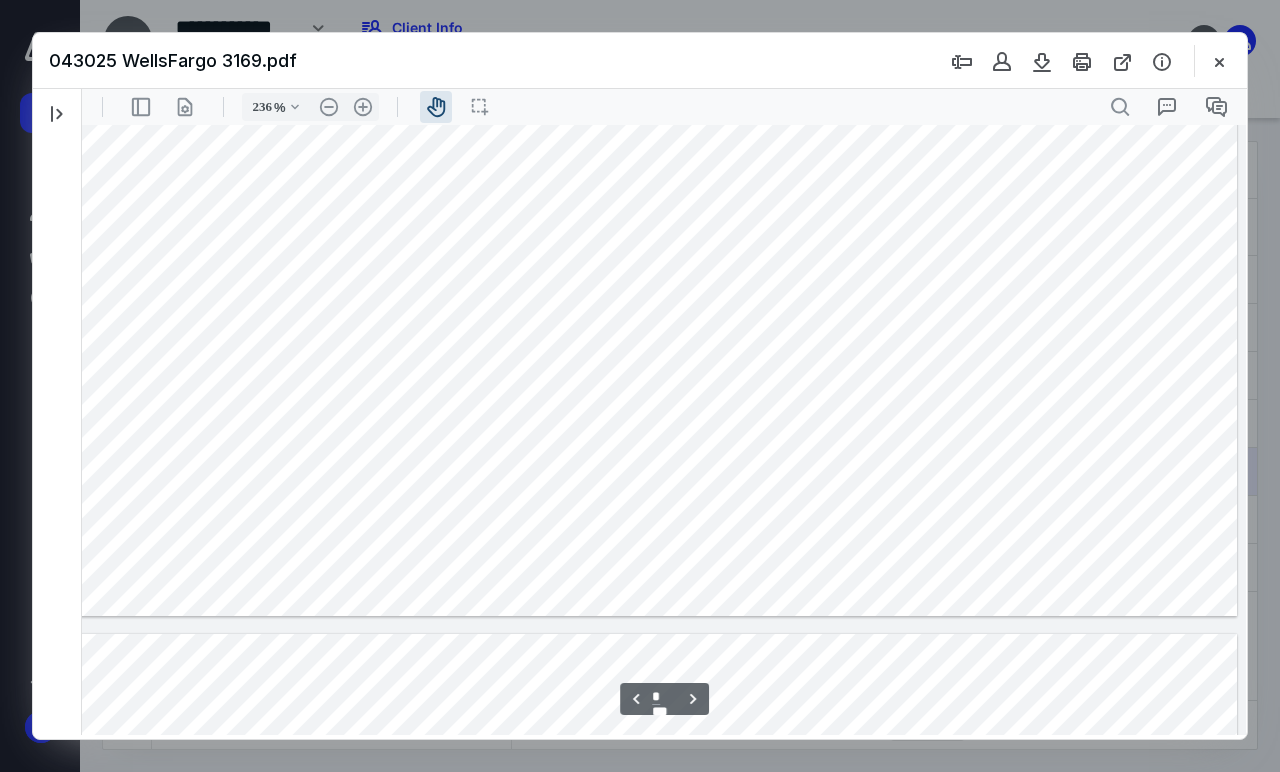 scroll, scrollTop: 3274, scrollLeft: 292, axis: both 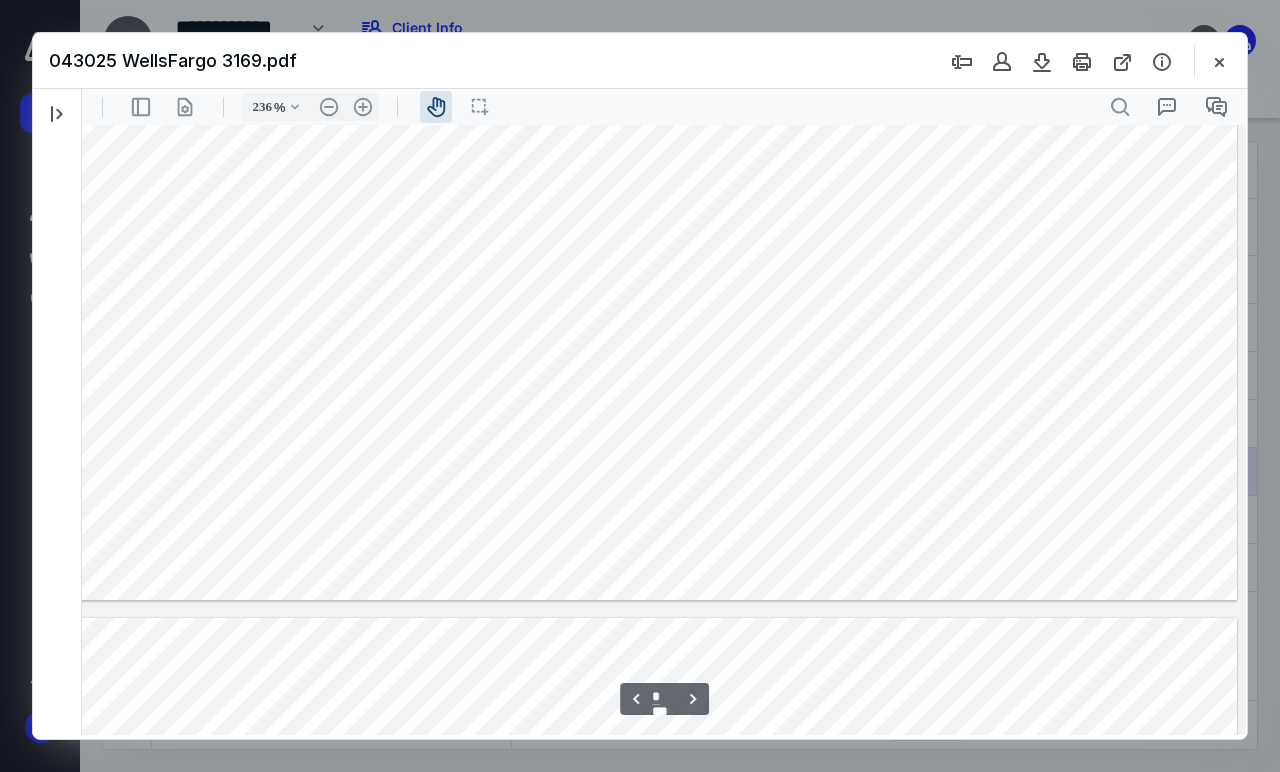 drag, startPoint x: 897, startPoint y: 439, endPoint x: 898, endPoint y: 307, distance: 132.00378 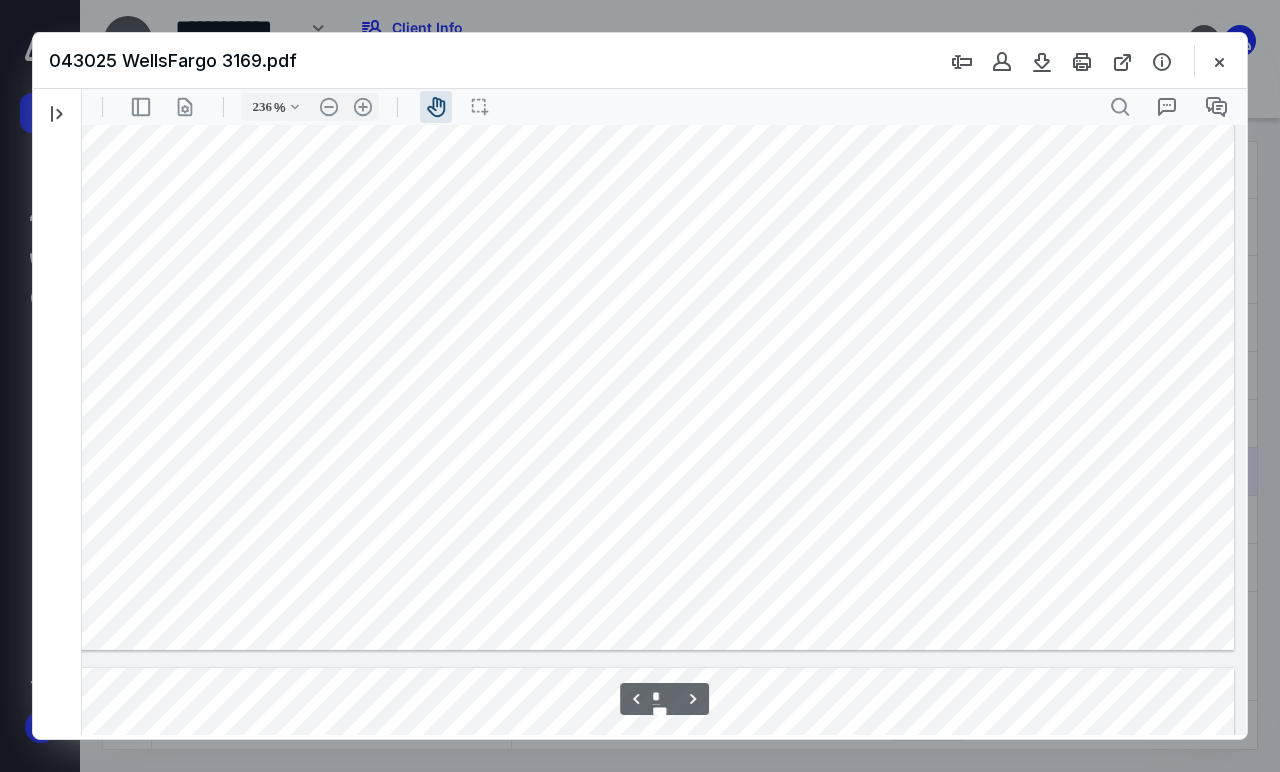 scroll, scrollTop: 3270, scrollLeft: 296, axis: both 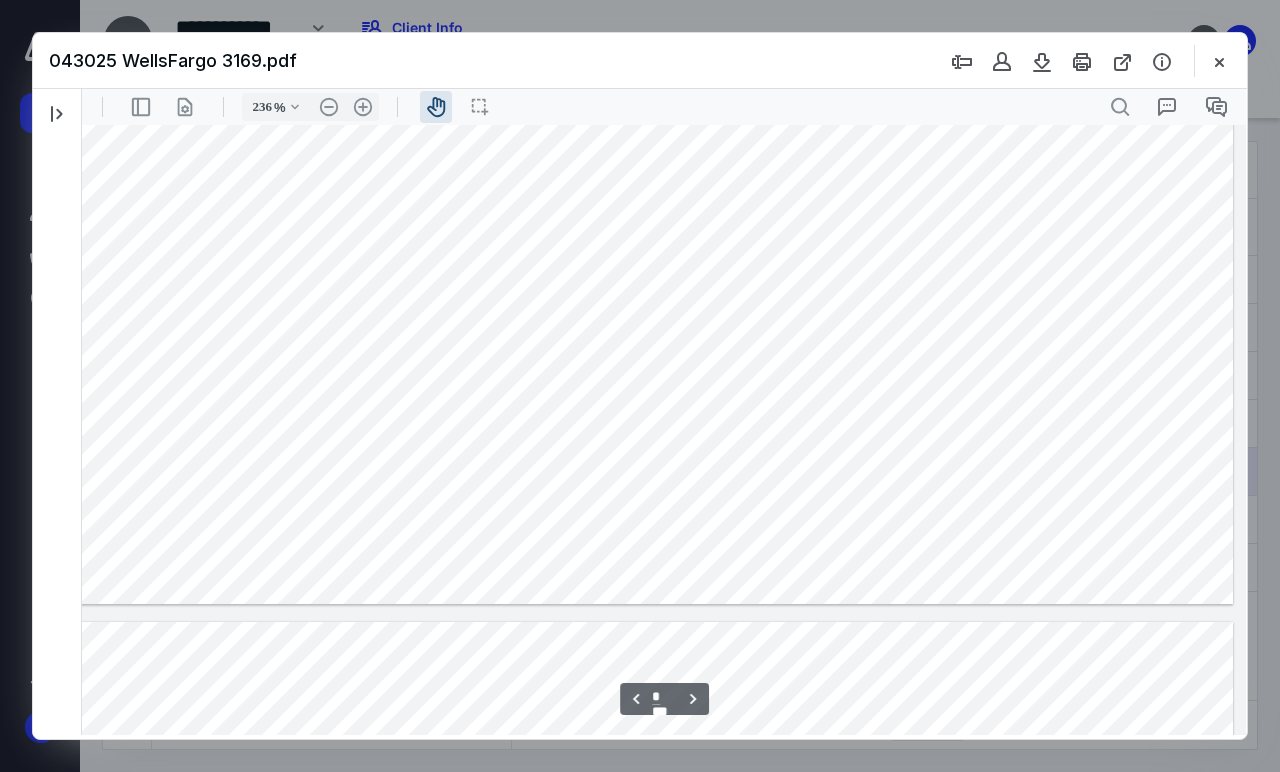 click at bounding box center [514, -327] 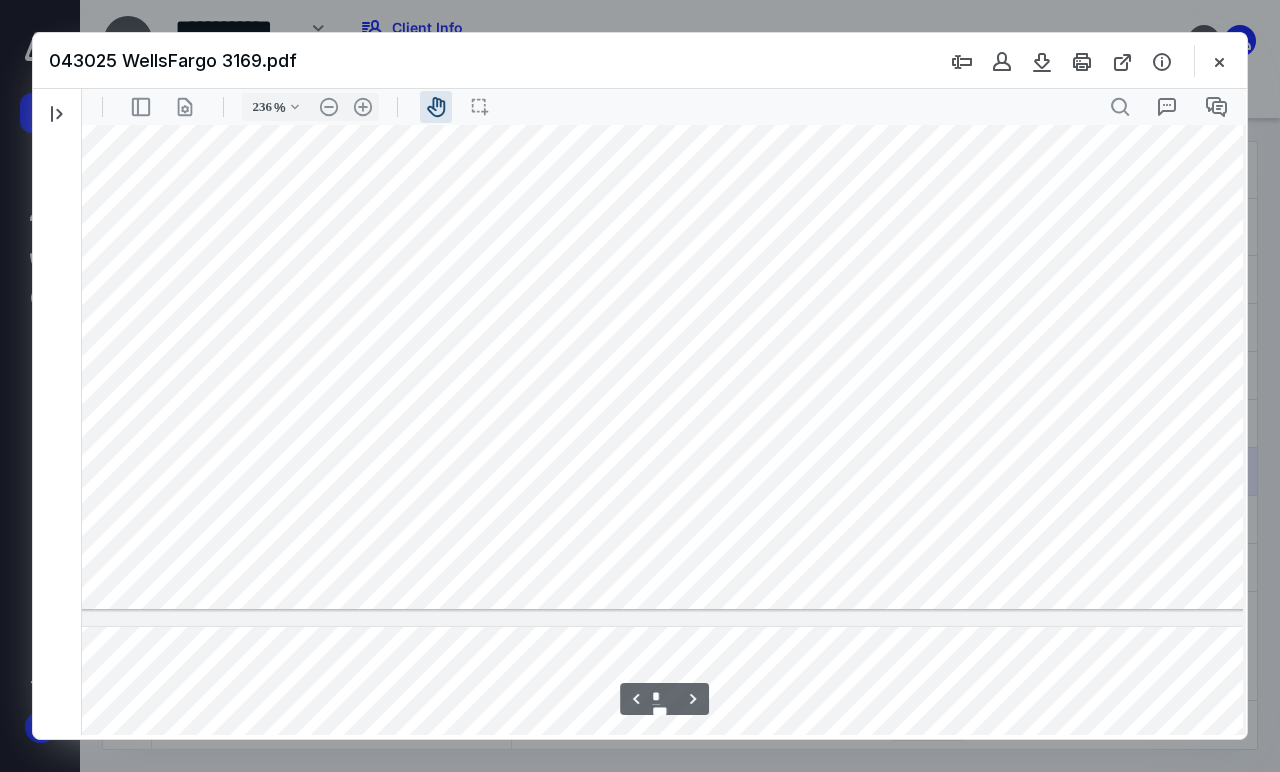 scroll, scrollTop: 3265, scrollLeft: 97, axis: both 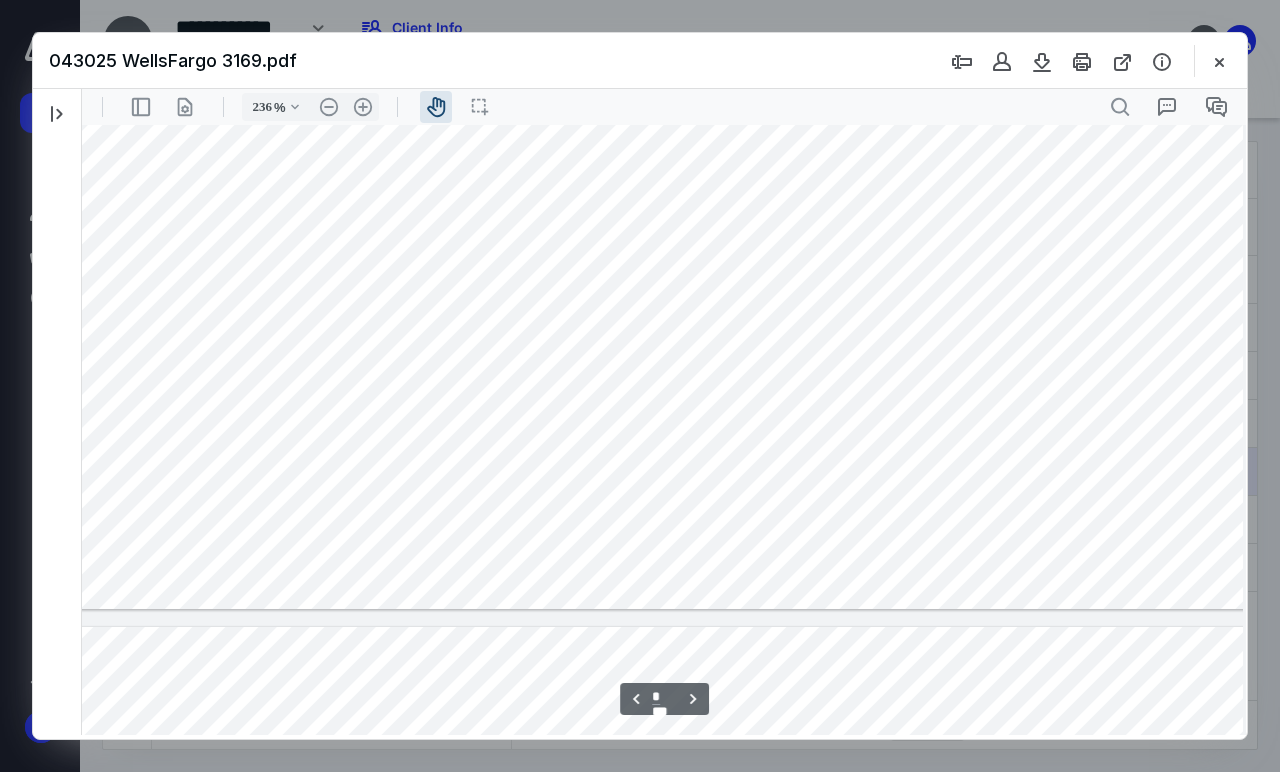 drag, startPoint x: 813, startPoint y: 155, endPoint x: 1012, endPoint y: 159, distance: 199.04019 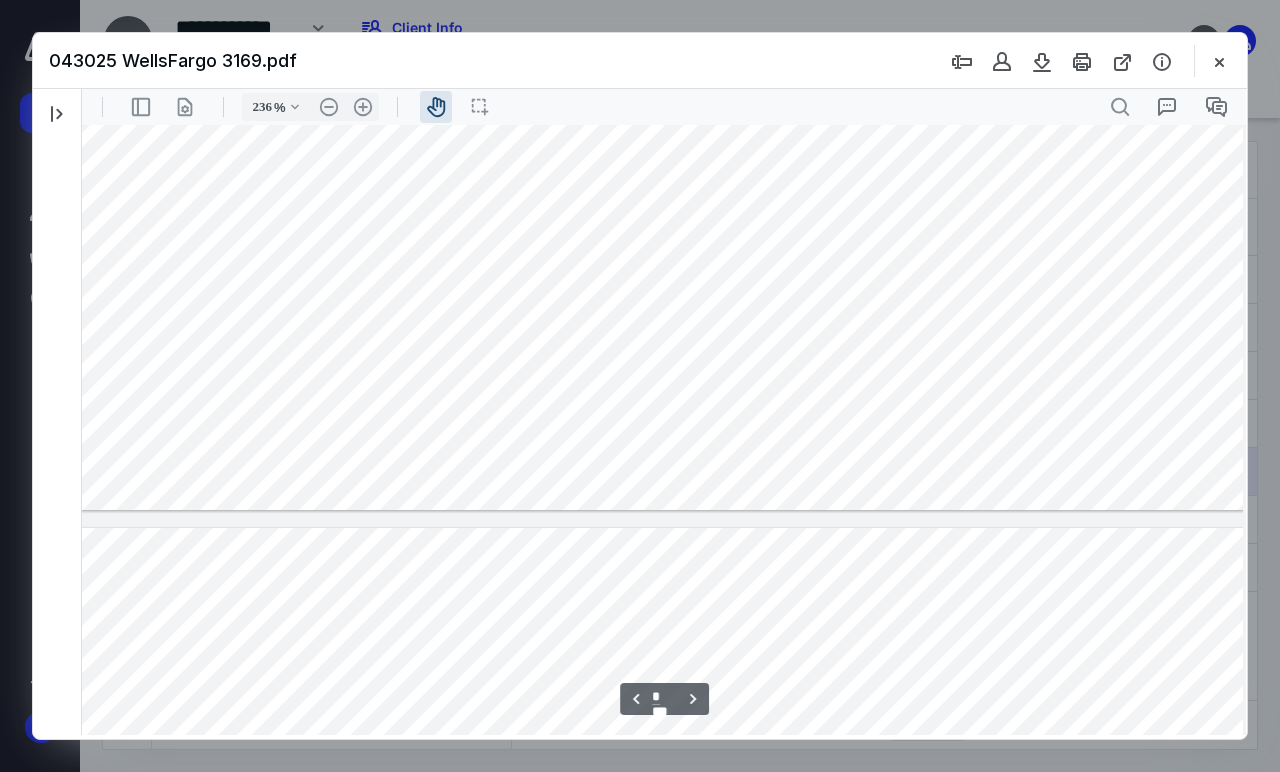 scroll, scrollTop: 3367, scrollLeft: 95, axis: both 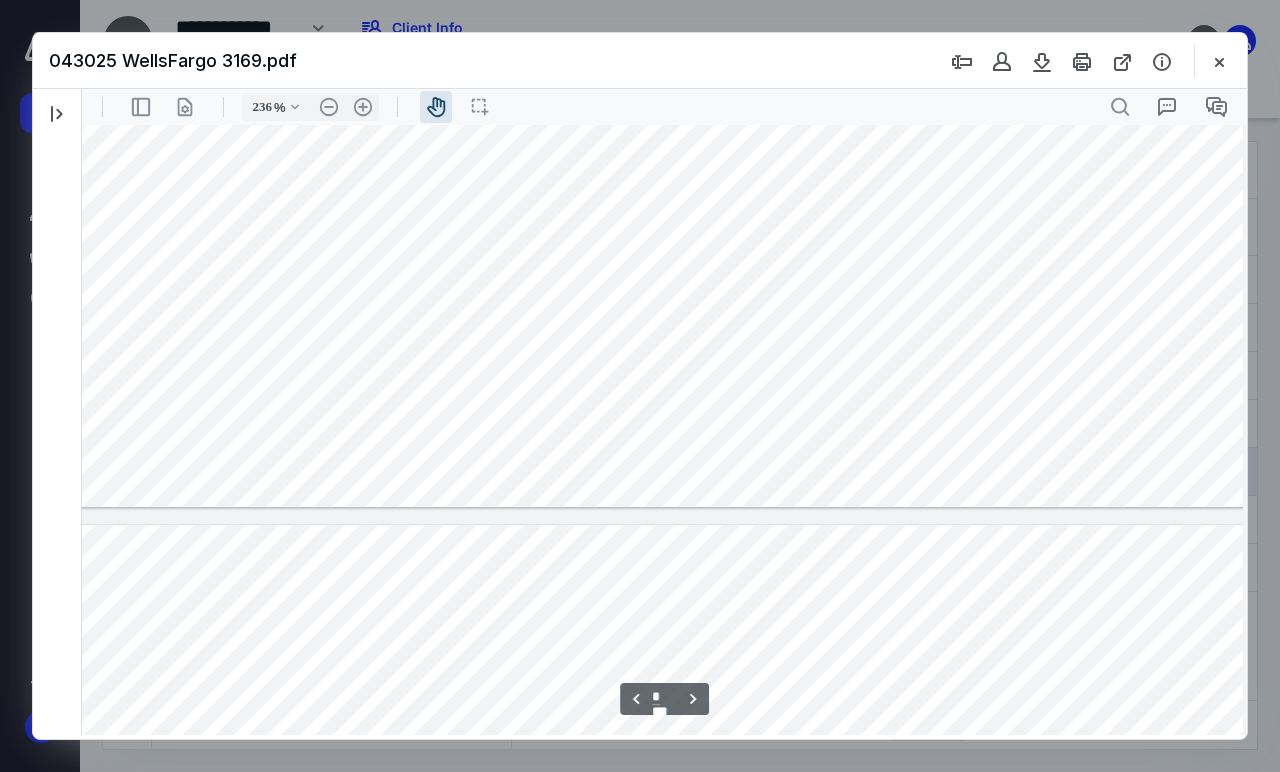 drag, startPoint x: 536, startPoint y: 371, endPoint x: 538, endPoint y: 269, distance: 102.01961 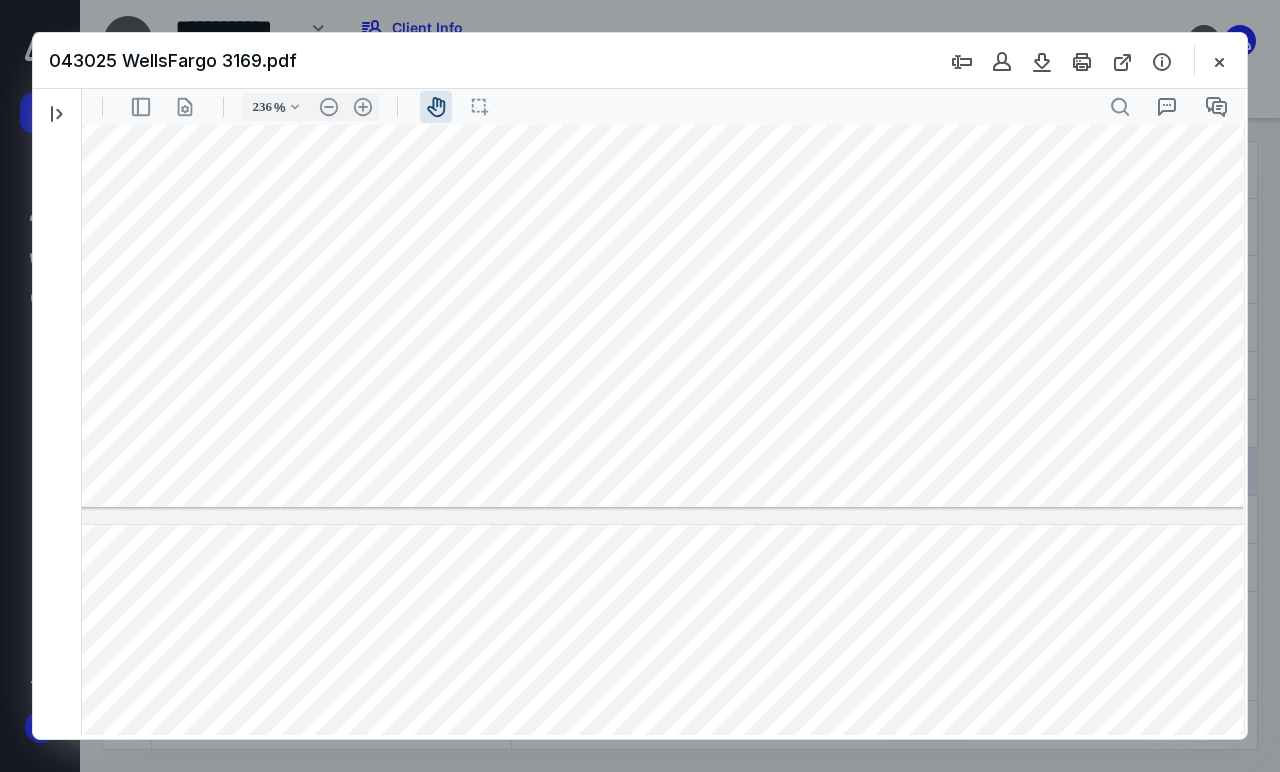 click at bounding box center [715, -424] 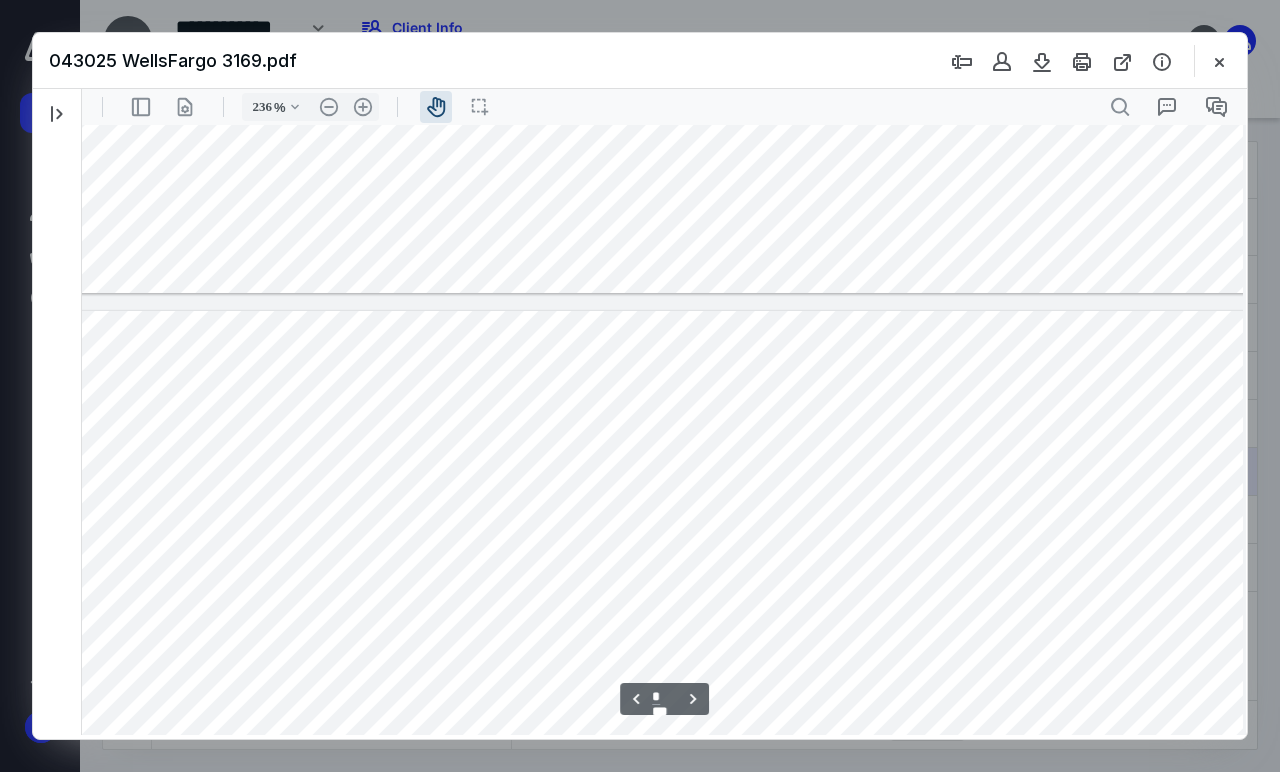 drag, startPoint x: 760, startPoint y: 519, endPoint x: 774, endPoint y: 304, distance: 215.45534 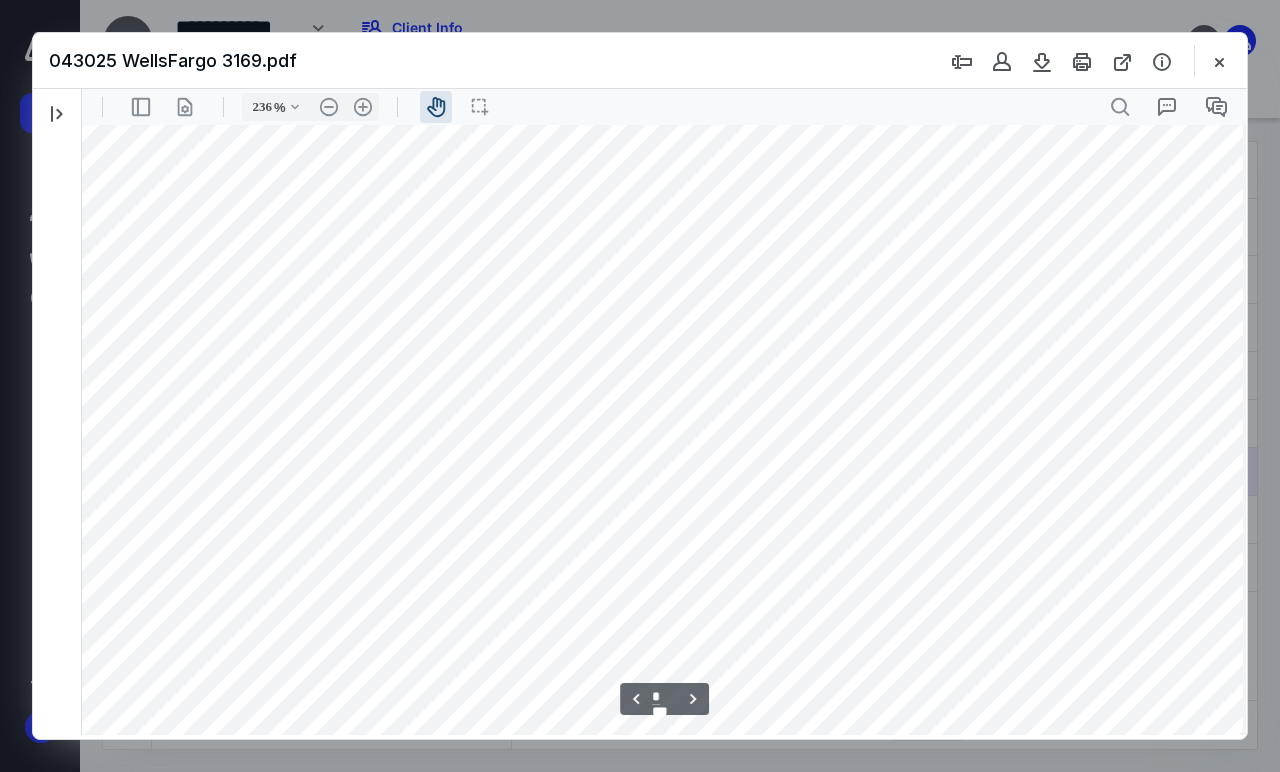 scroll, scrollTop: 4084, scrollLeft: 107, axis: both 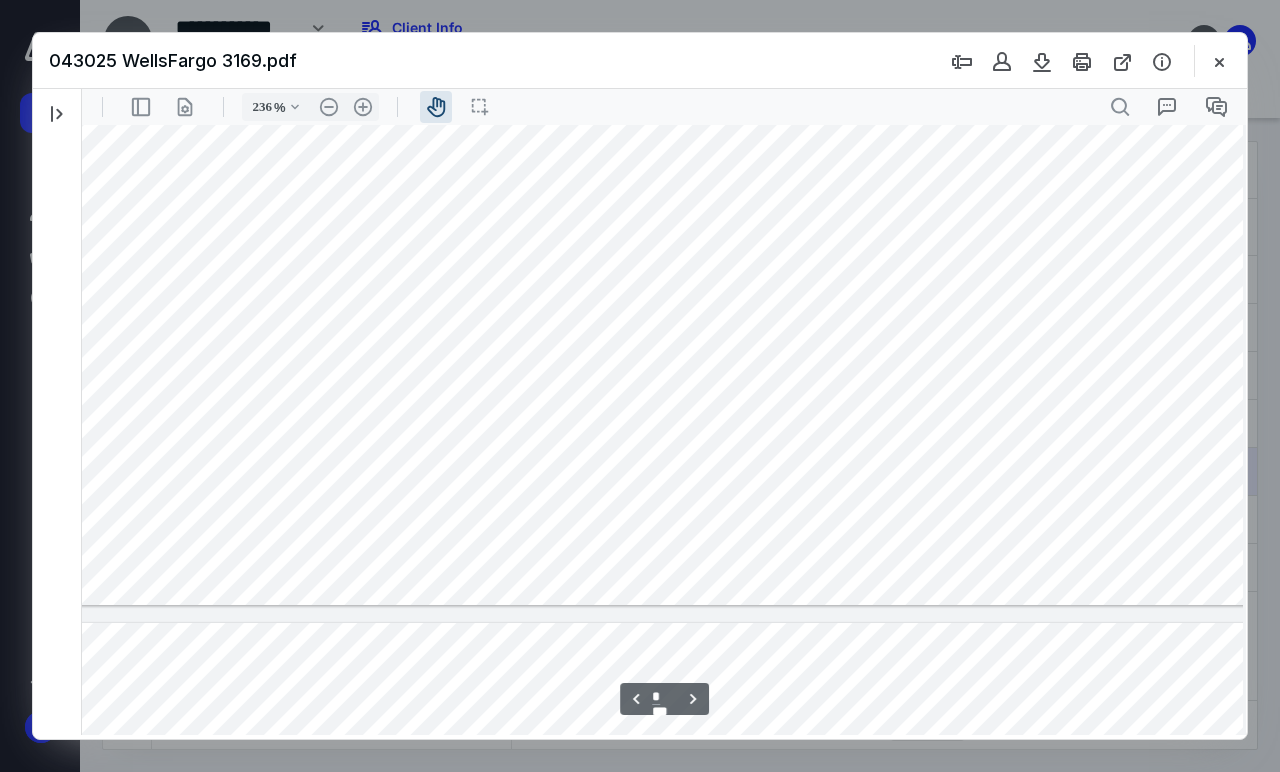 click on "******** ******** ****** ***** .cls-1{fill:#abb0c4;} icon - header - sidebar - line .cls-1{fill:#abb0c4;} icon - header - page manipulation - line 236 % .cls-1{fill:#abb0c4;} icon - chevron - down .cls-1{fill:#abb0c4;} icon - header - zoom - out - line Current zoom is   236 % .cls-1{fill:#abb0c4;} icon - header - zoom - in - line icon-header-pan20 icon / operation / multi select .cls-1{fill:#abb0c4;} icon - header - search .cls-1{fill:#abb0c4;} icon - tool - text manipulation - underline .cls-1{fill:#8c8c8c;} icon - line - tool - highlight  .st0{fill:#868E96;}  .cls-1{fill:#abb0c4;} icon - tool - text - free text .cls-1{fill:#abb0c4;} icon - tool - pen - highlight .cls-1{fill:#abb0c4;} icon - tool - pen - line .cls-1{fill:#abb0c4;} icon - tool - comment - line .cls-1{fill:#abb0c4;} icon - tool - text manipulation - strikethrough .cls-1{fill:#abb0c4;} icon - tool - image - line  .st0{fill:#868E96;}  No Presets .cls-1{fill:#abb0c4;} icon - operation - undo .cls-1{fill:#abb0c4;} icon - operation - redo
*" at bounding box center (664, 412) 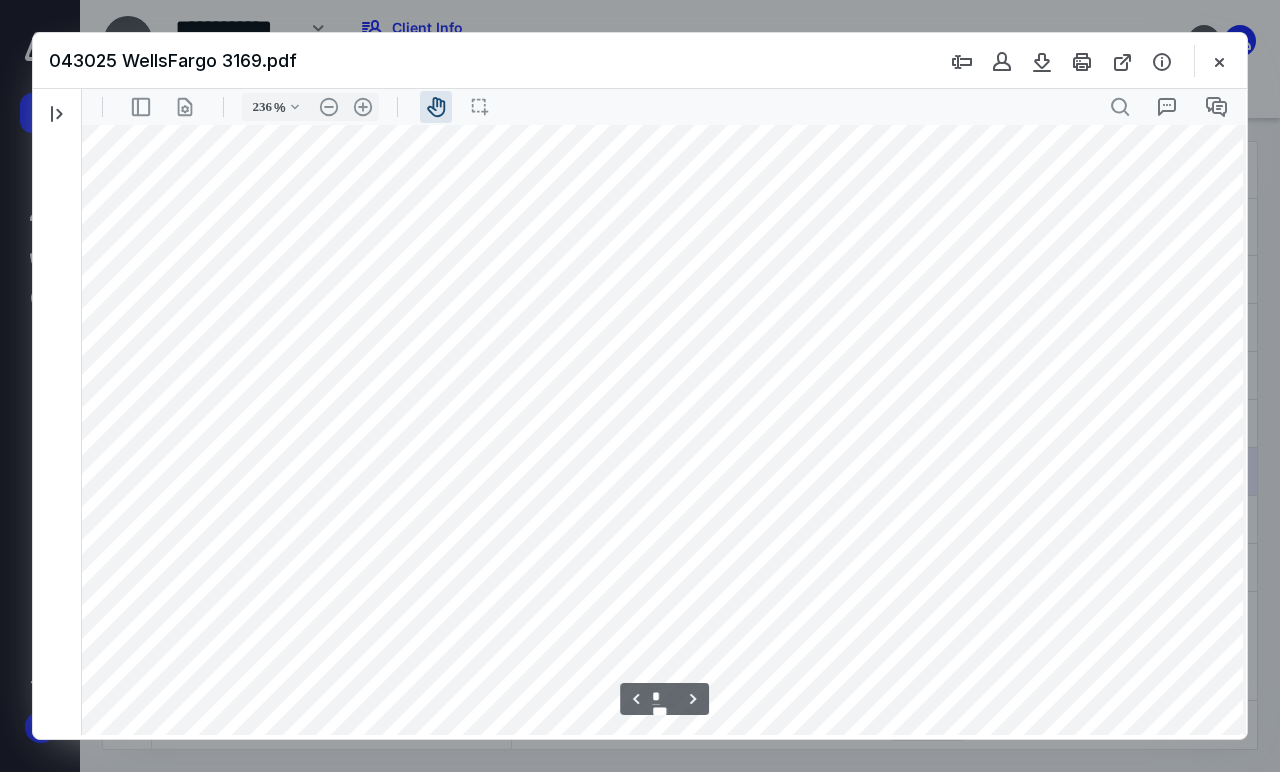 scroll, scrollTop: 4682, scrollLeft: 128, axis: both 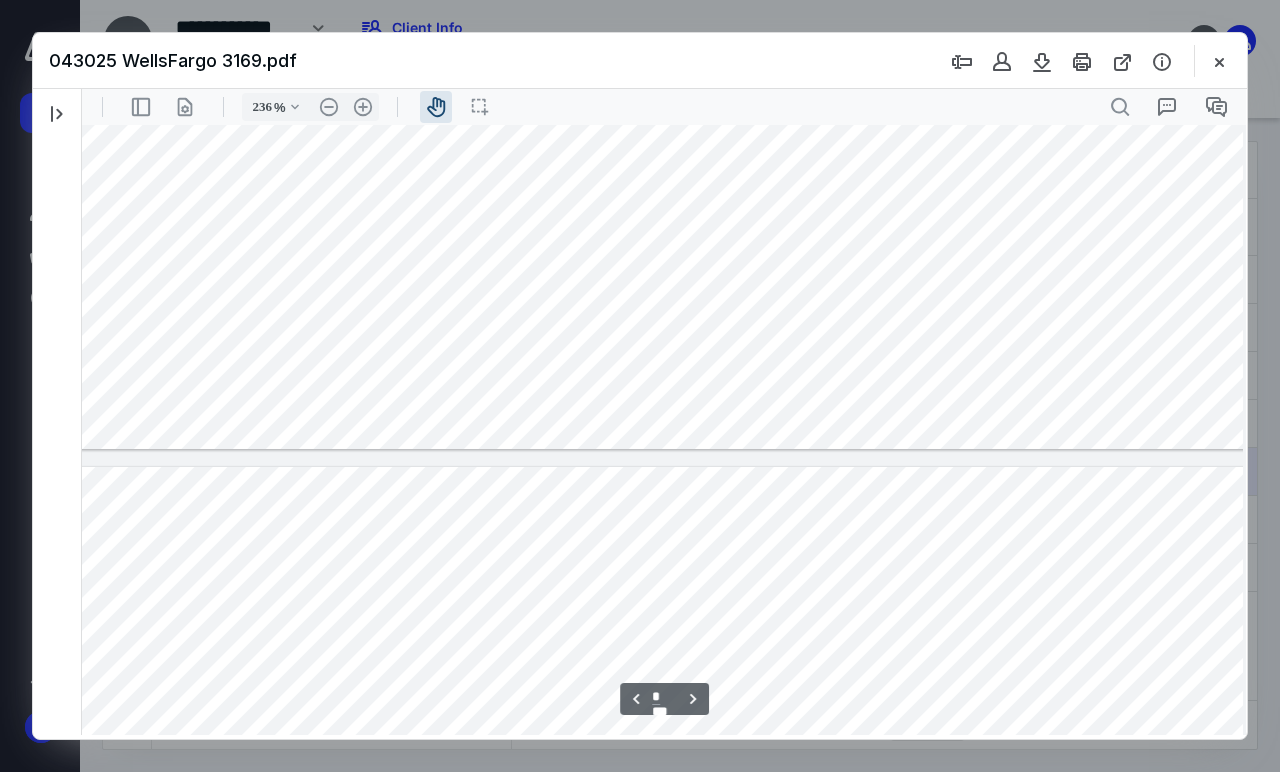 type on "*" 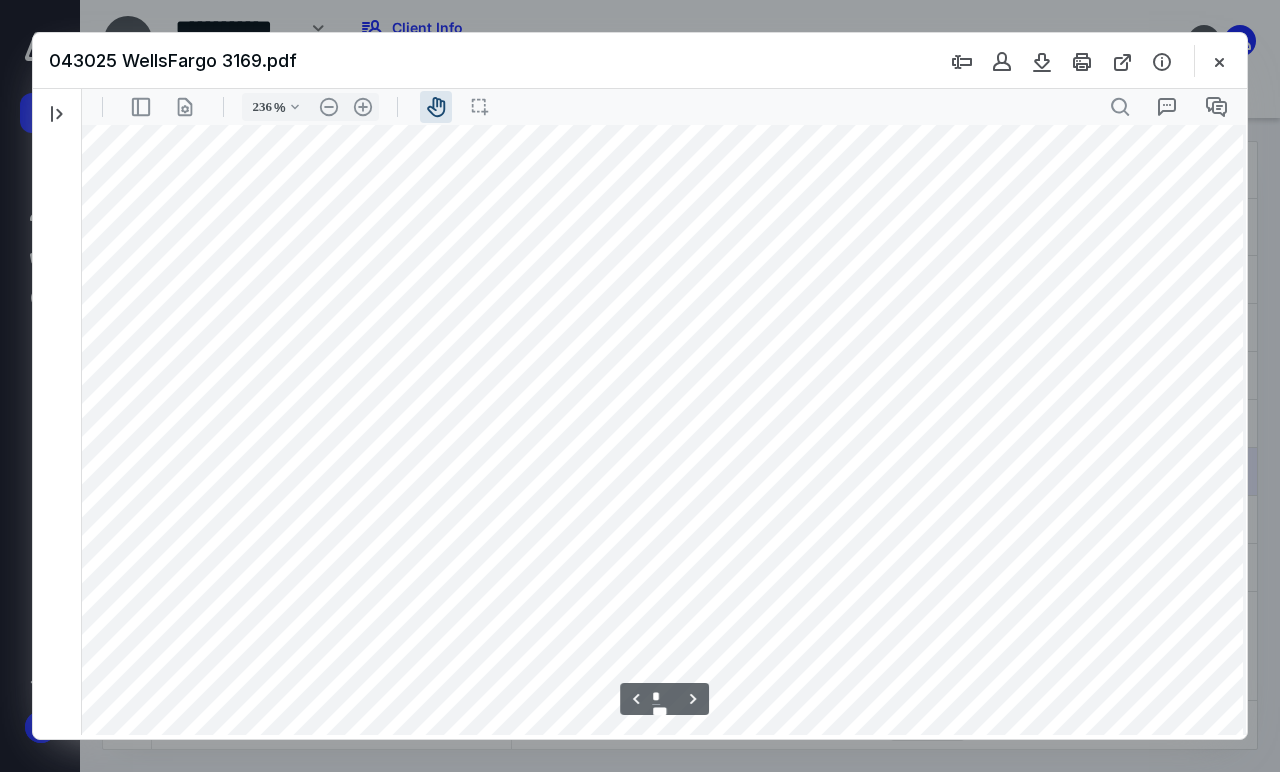 scroll, scrollTop: 4762, scrollLeft: 95, axis: both 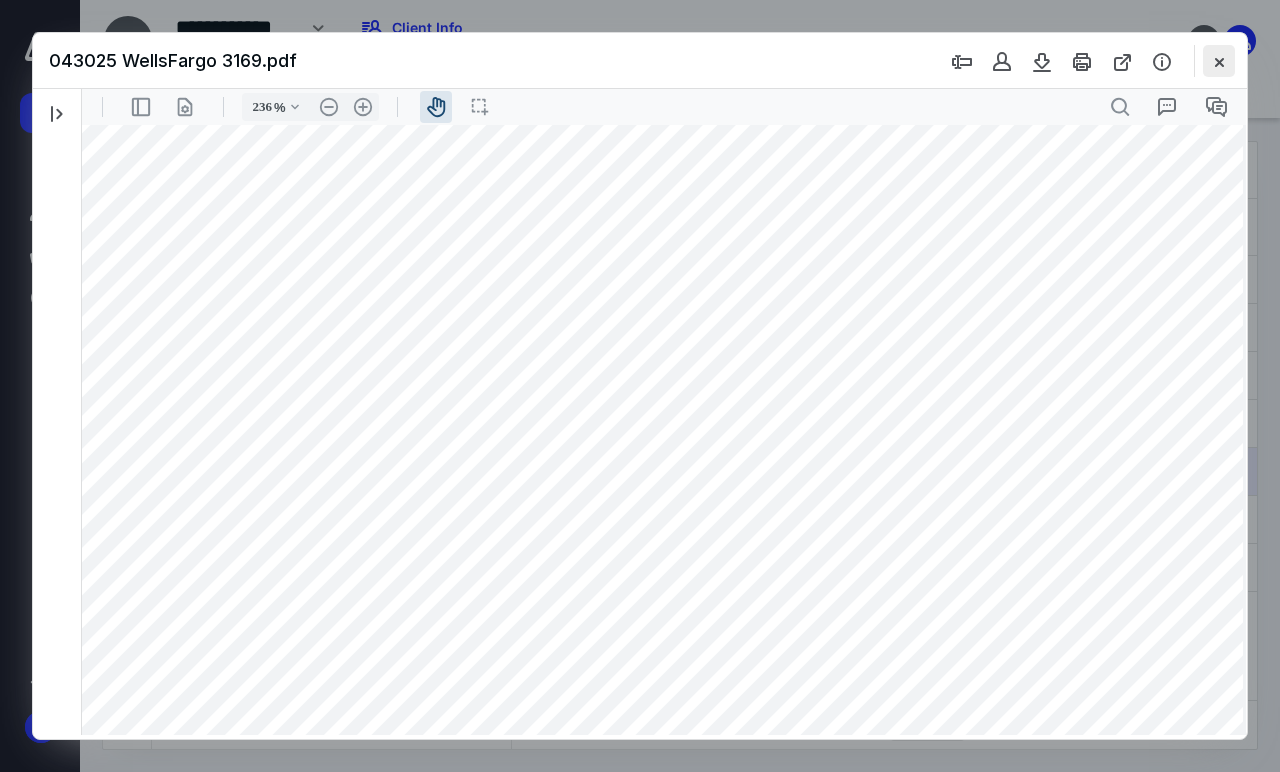 click at bounding box center [1219, 61] 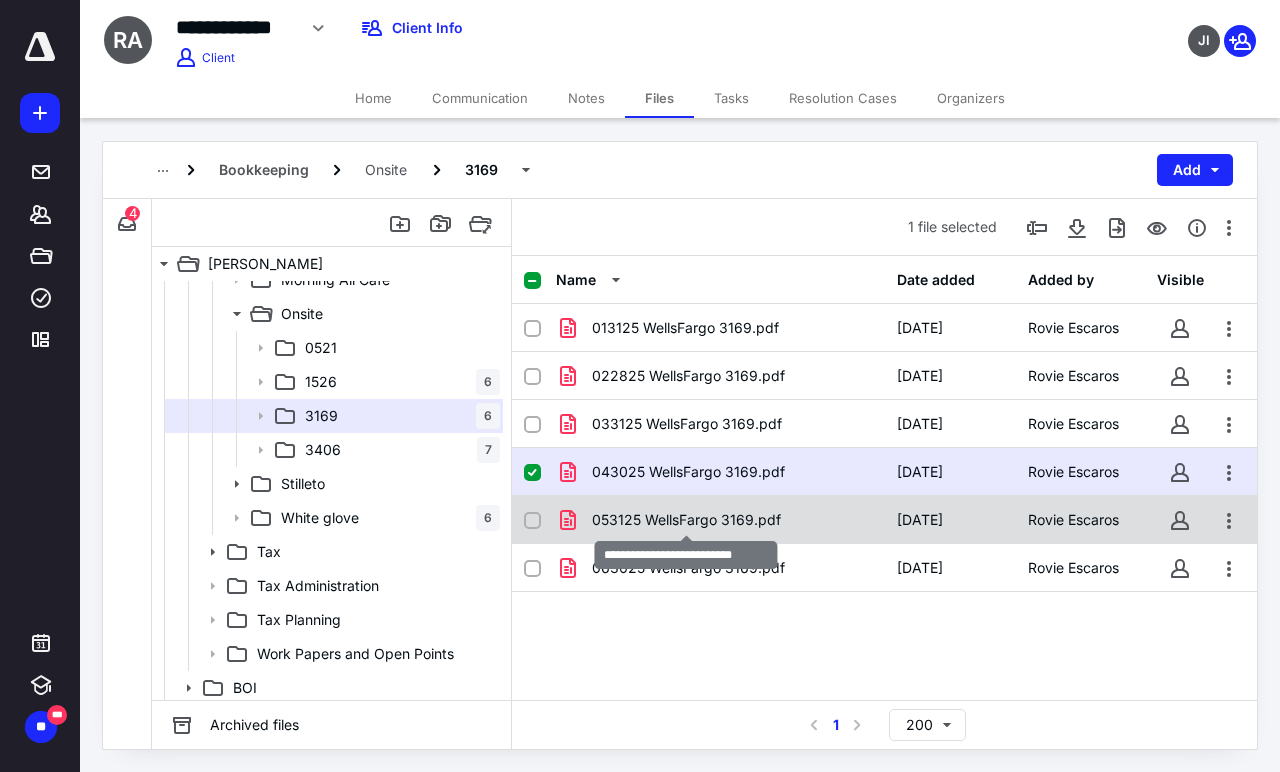 click on "053125 WellsFargo 3169.pdf" at bounding box center [686, 520] 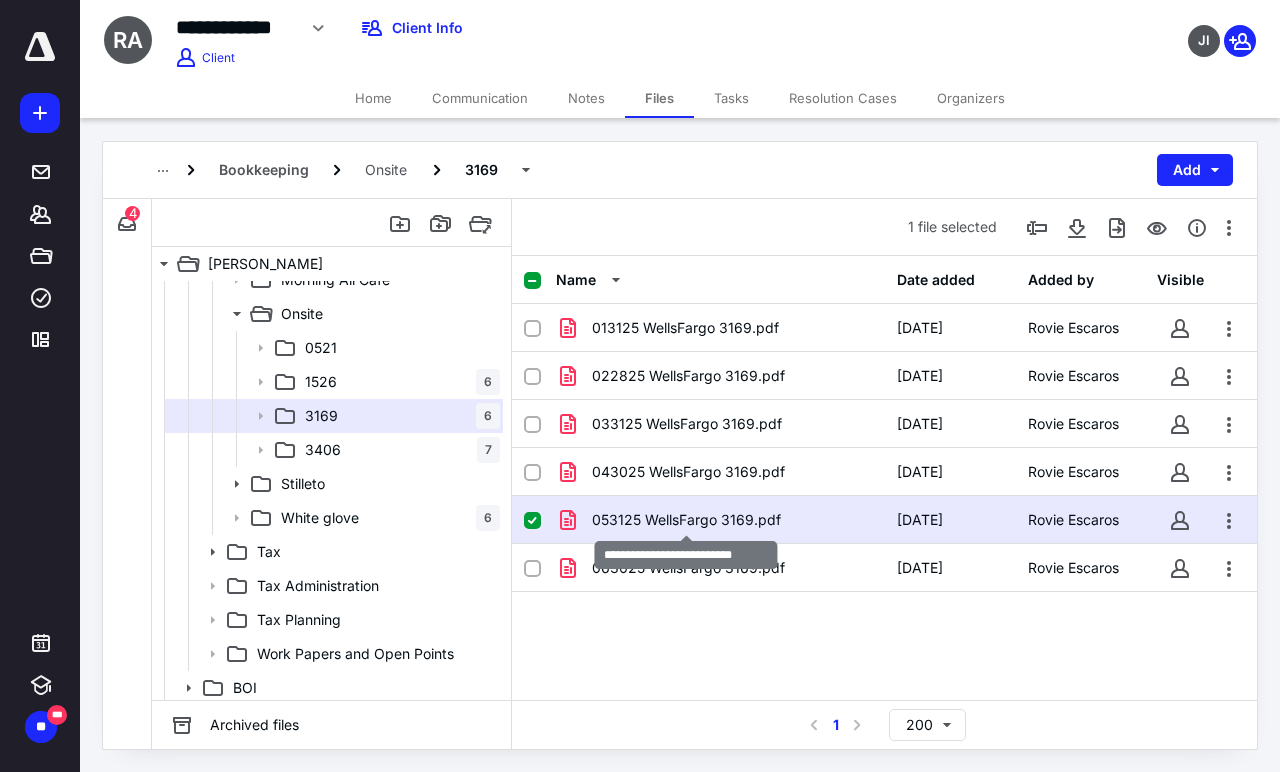 click on "053125 WellsFargo 3169.pdf" at bounding box center (686, 520) 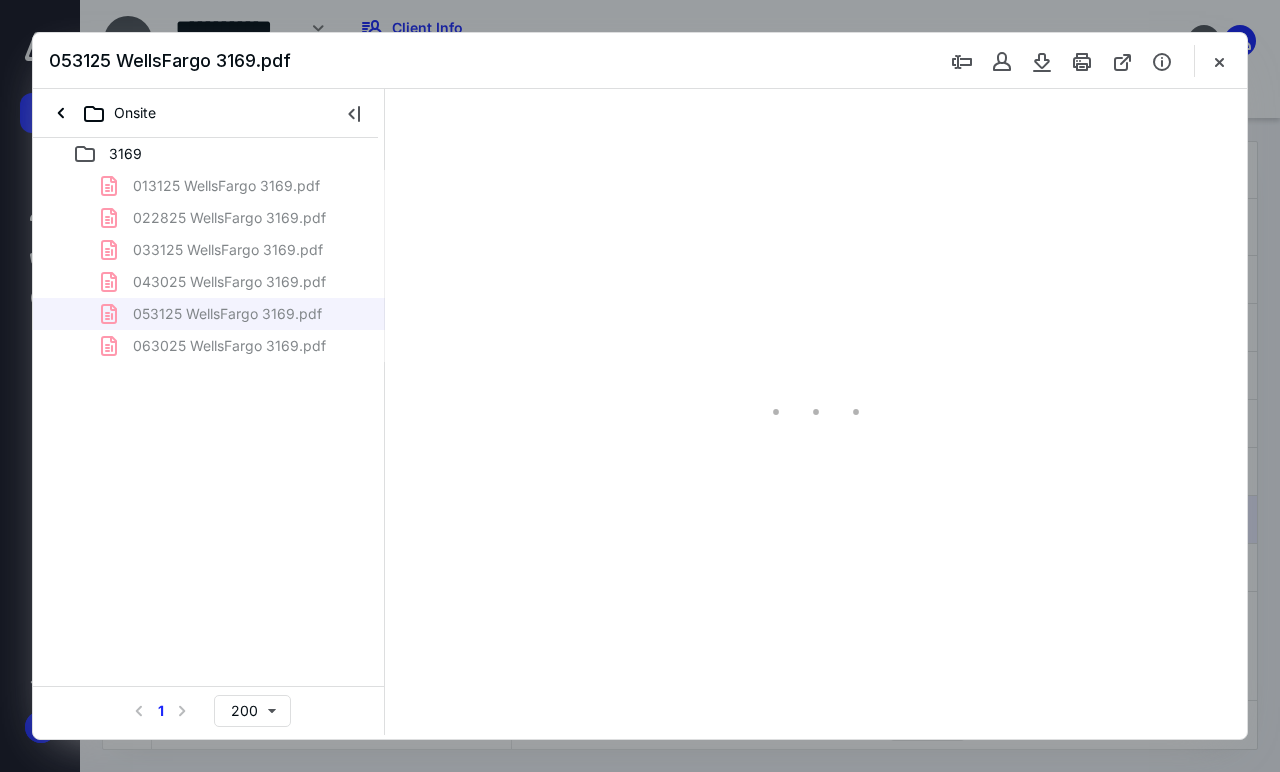 scroll, scrollTop: 0, scrollLeft: 0, axis: both 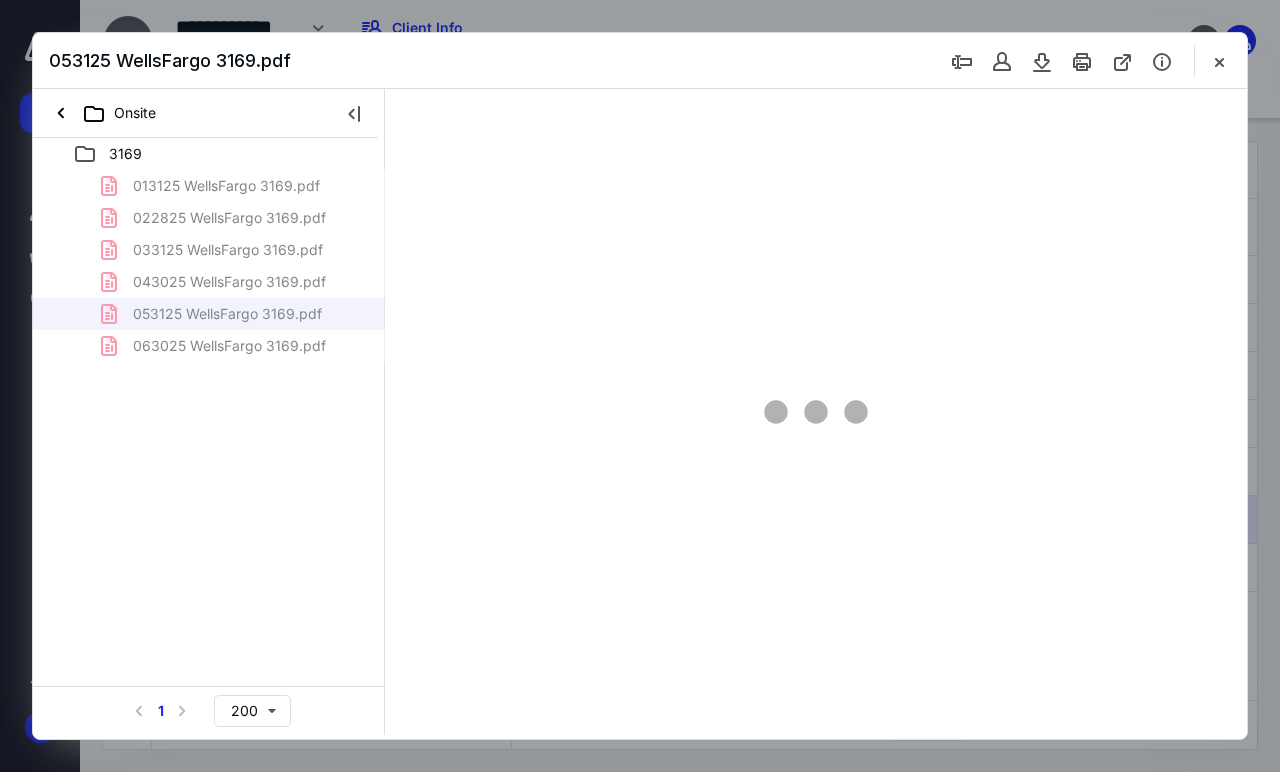 type on "138" 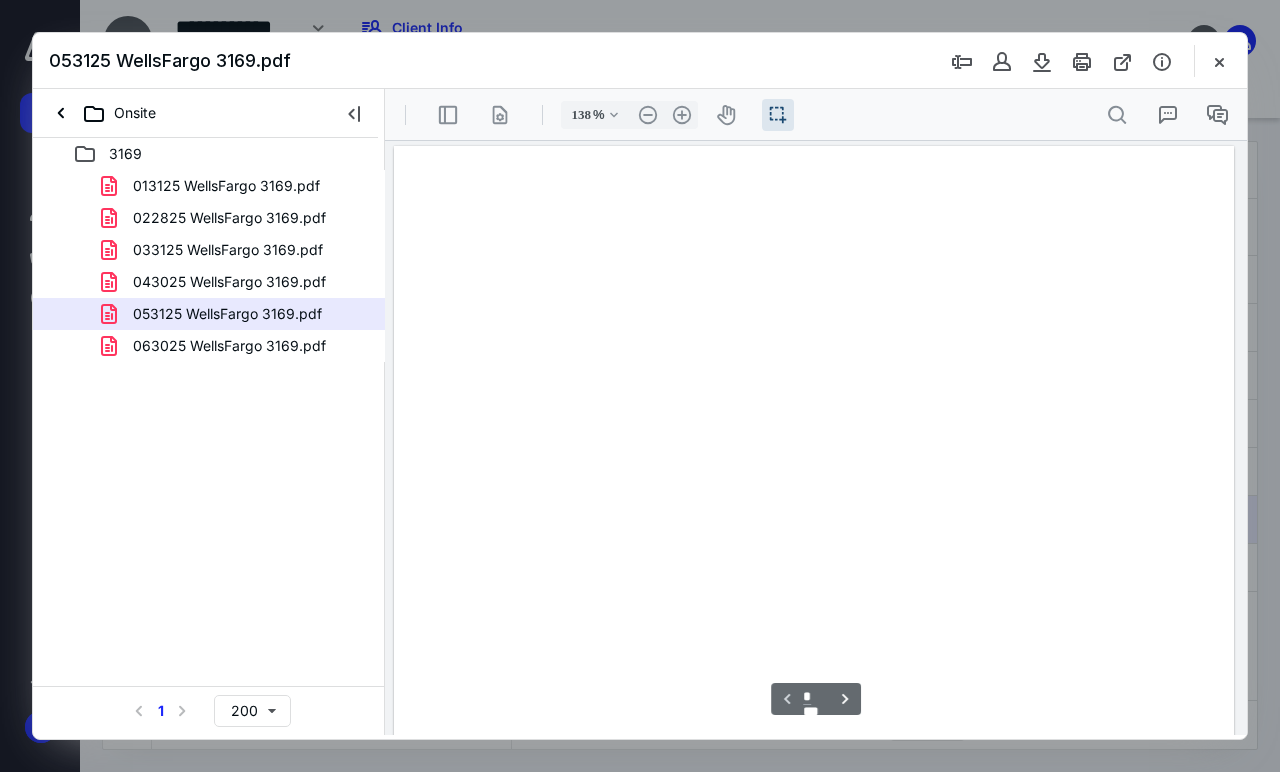 scroll, scrollTop: 56, scrollLeft: 0, axis: vertical 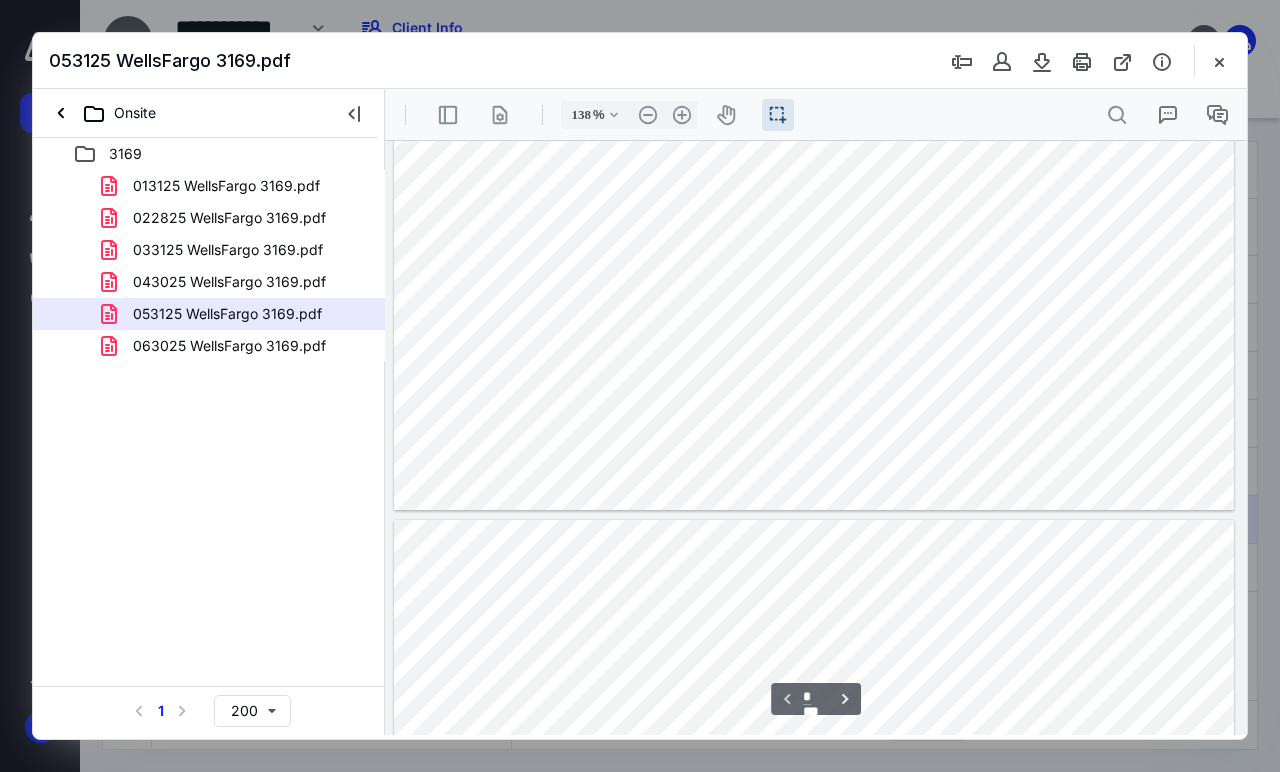 type on "*" 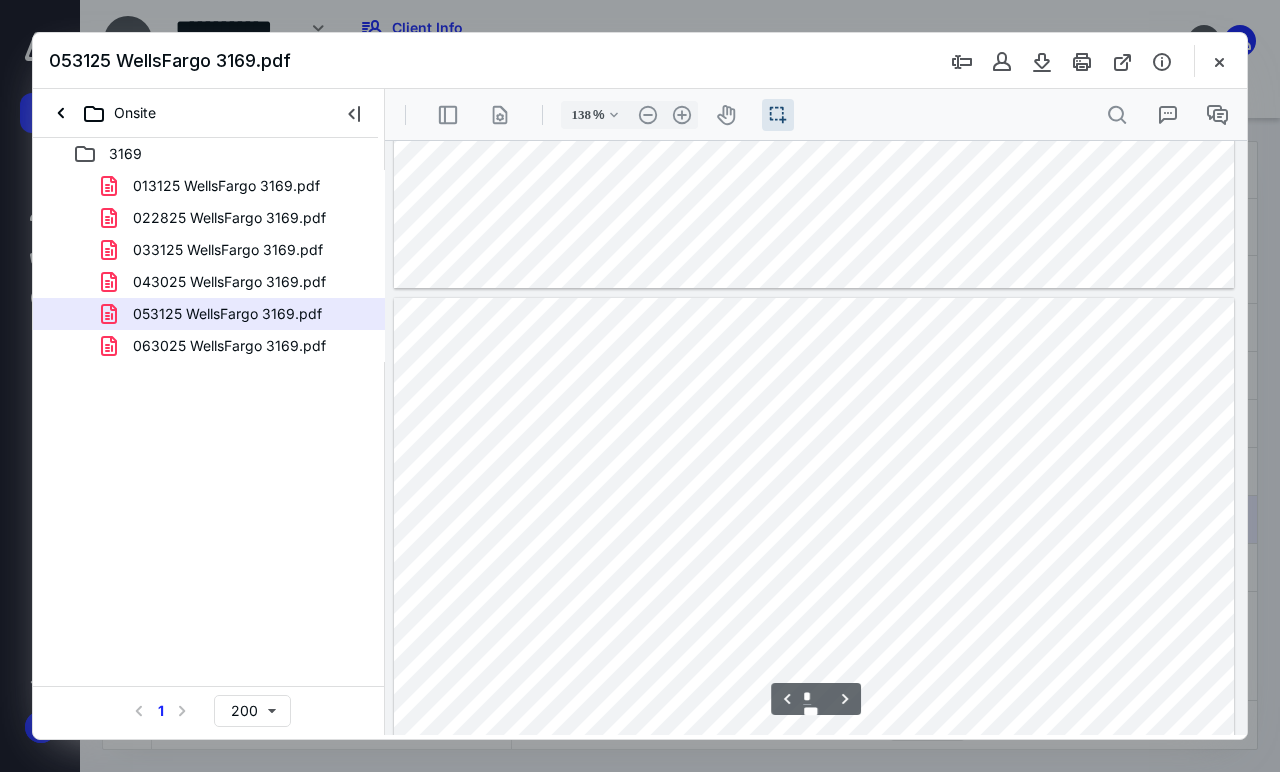 drag, startPoint x: 801, startPoint y: 589, endPoint x: 841, endPoint y: 585, distance: 40.1995 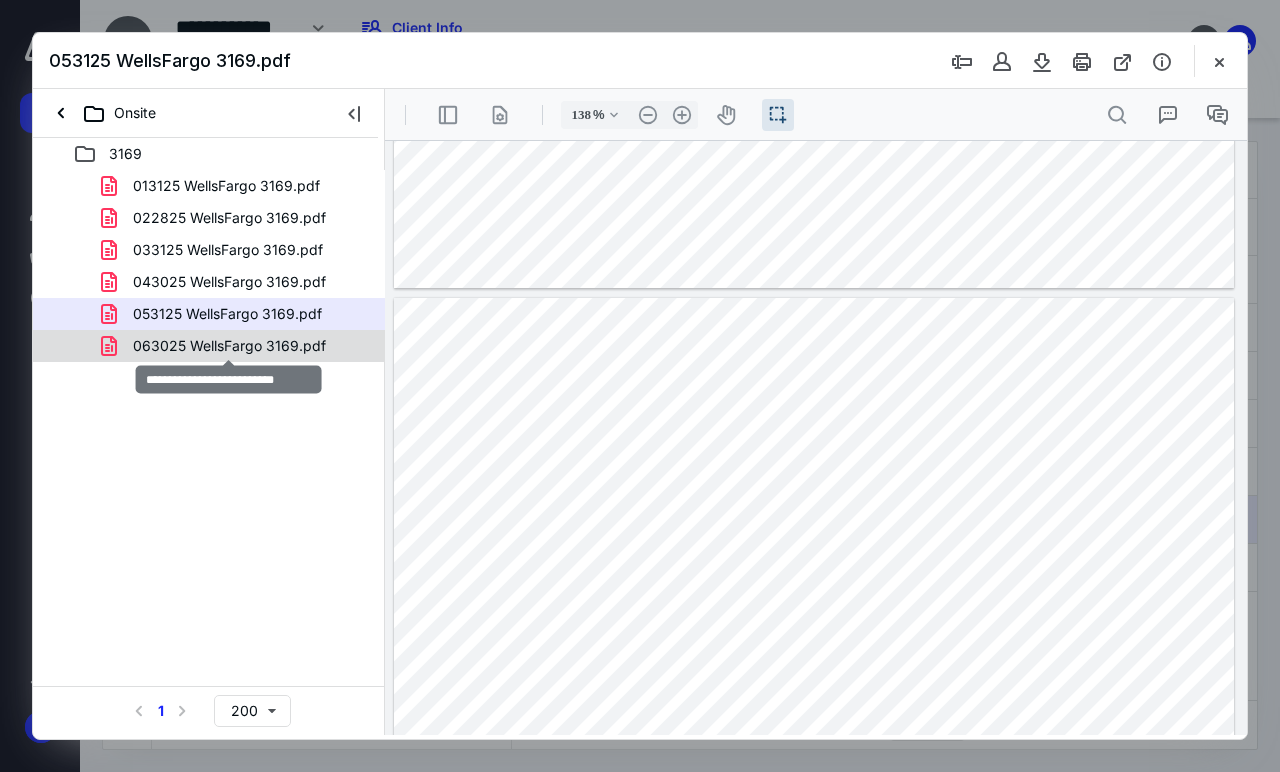click on "063025 WellsFargo 3169.pdf" at bounding box center (229, 346) 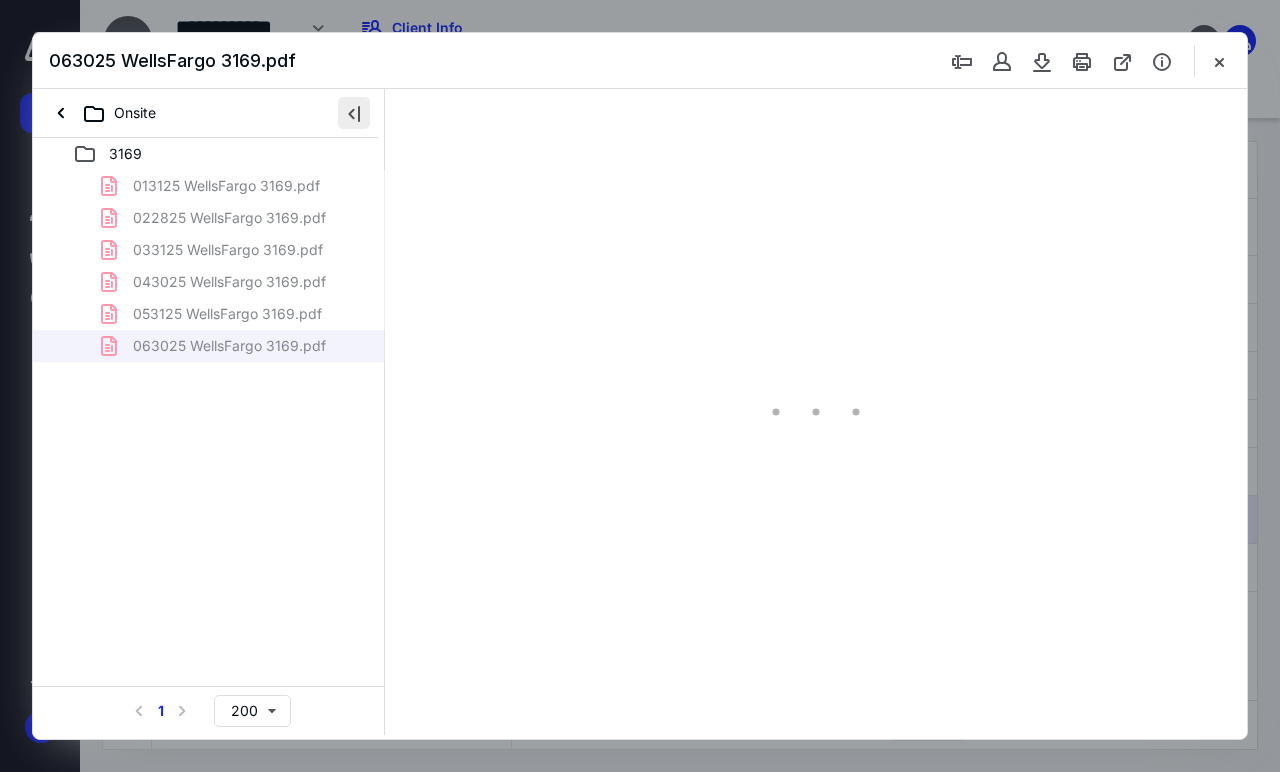 type on "138" 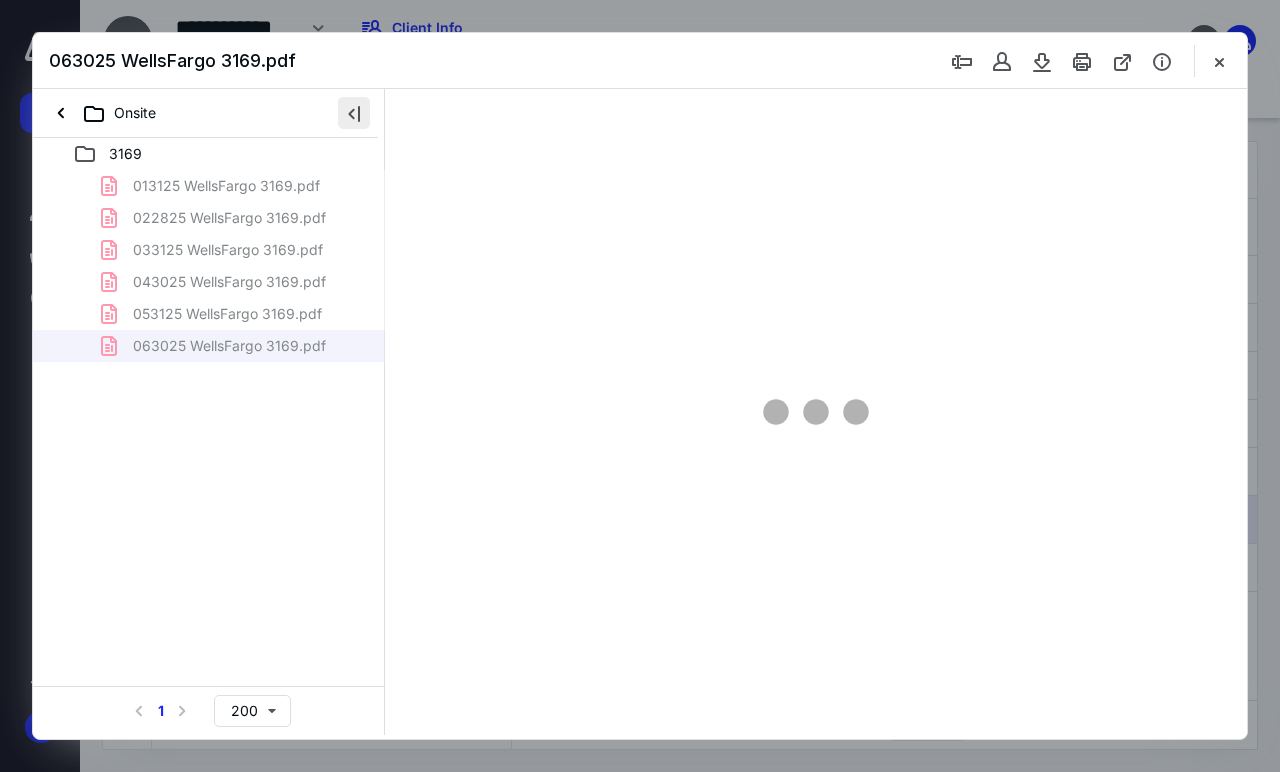 scroll, scrollTop: 56, scrollLeft: 0, axis: vertical 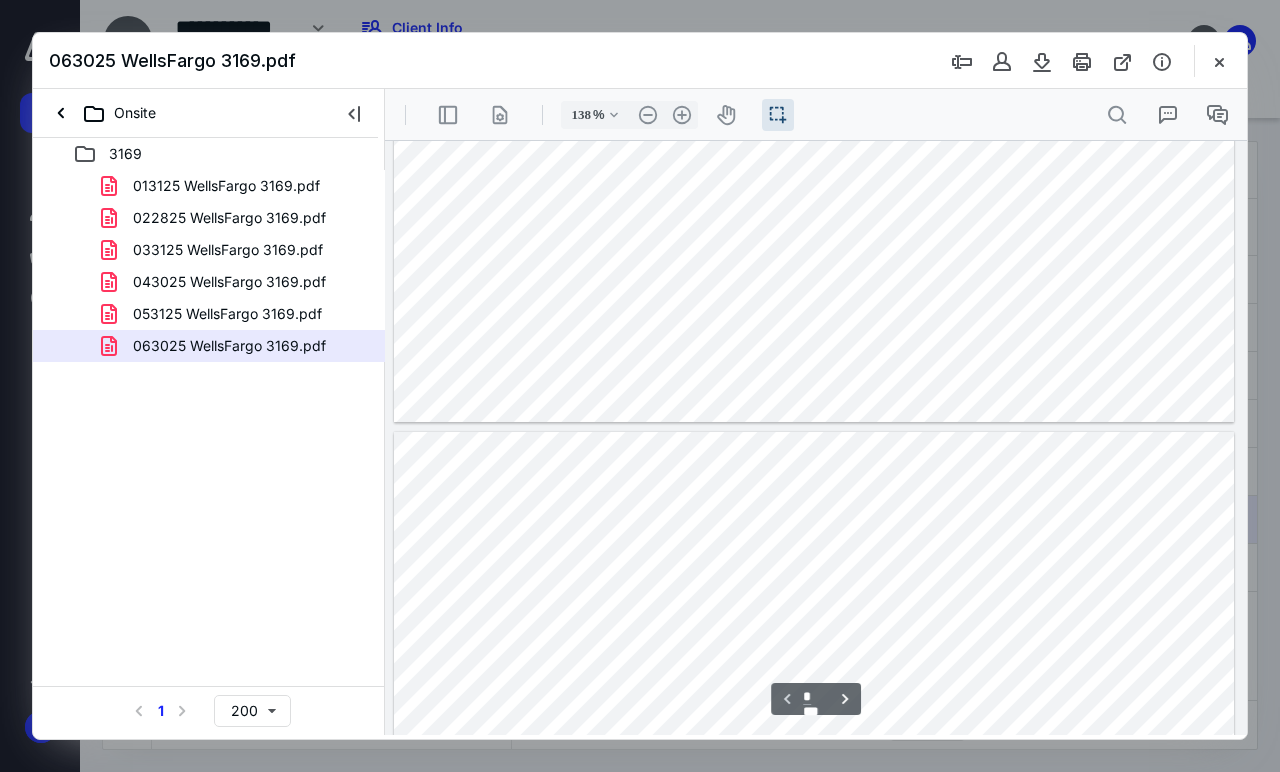 type on "*" 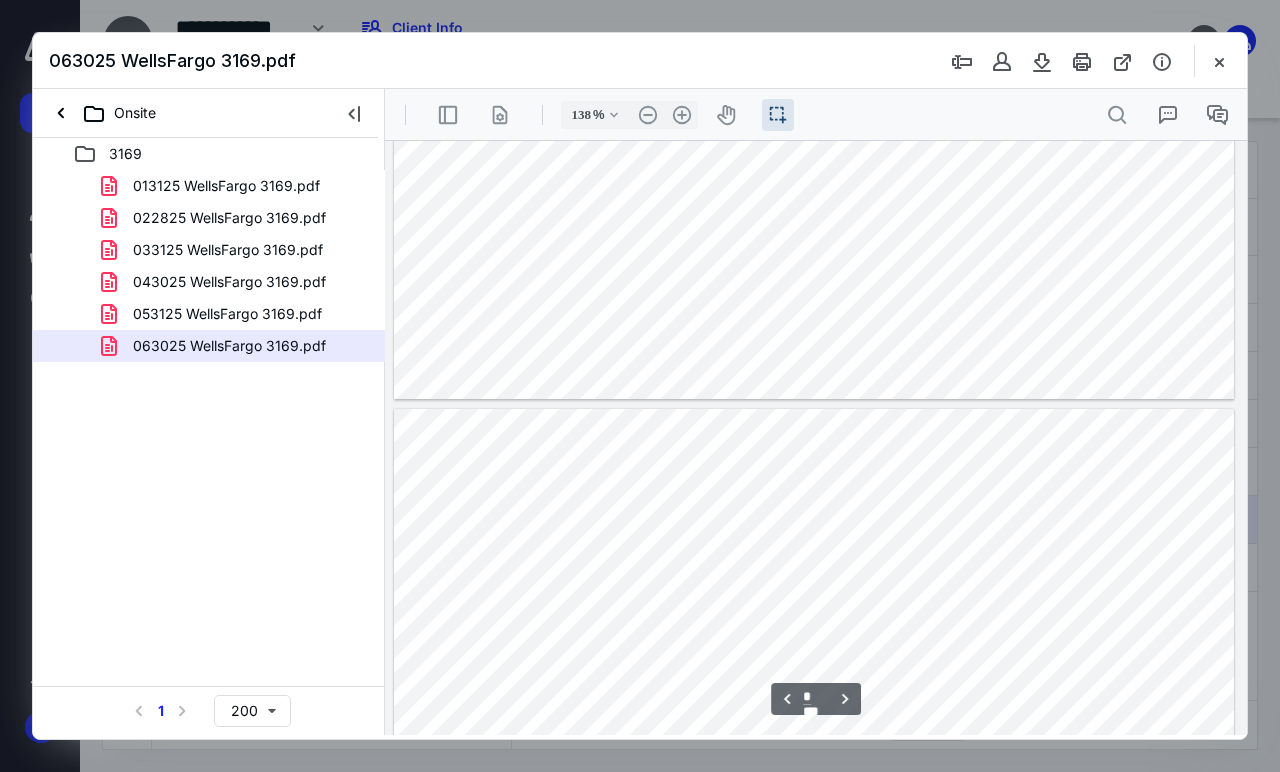 scroll, scrollTop: 1056, scrollLeft: 0, axis: vertical 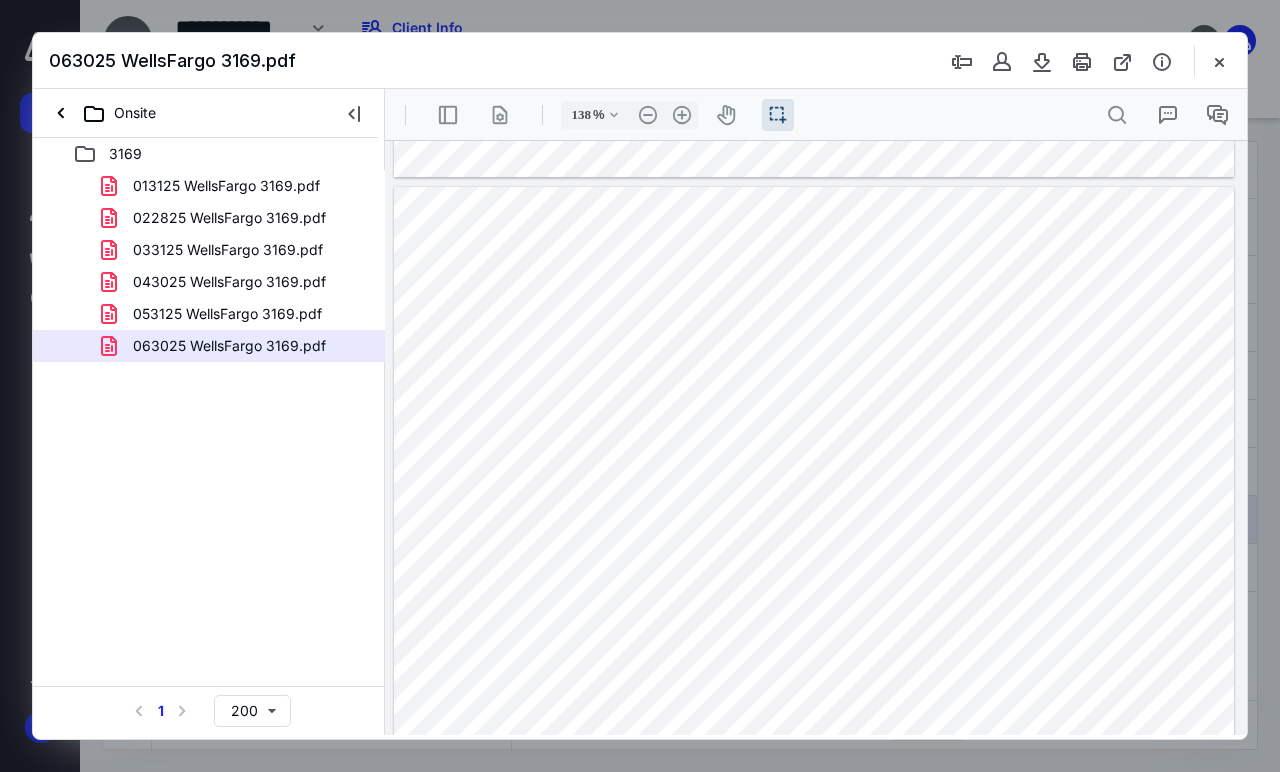 drag, startPoint x: 797, startPoint y: 405, endPoint x: 844, endPoint y: 394, distance: 48.270073 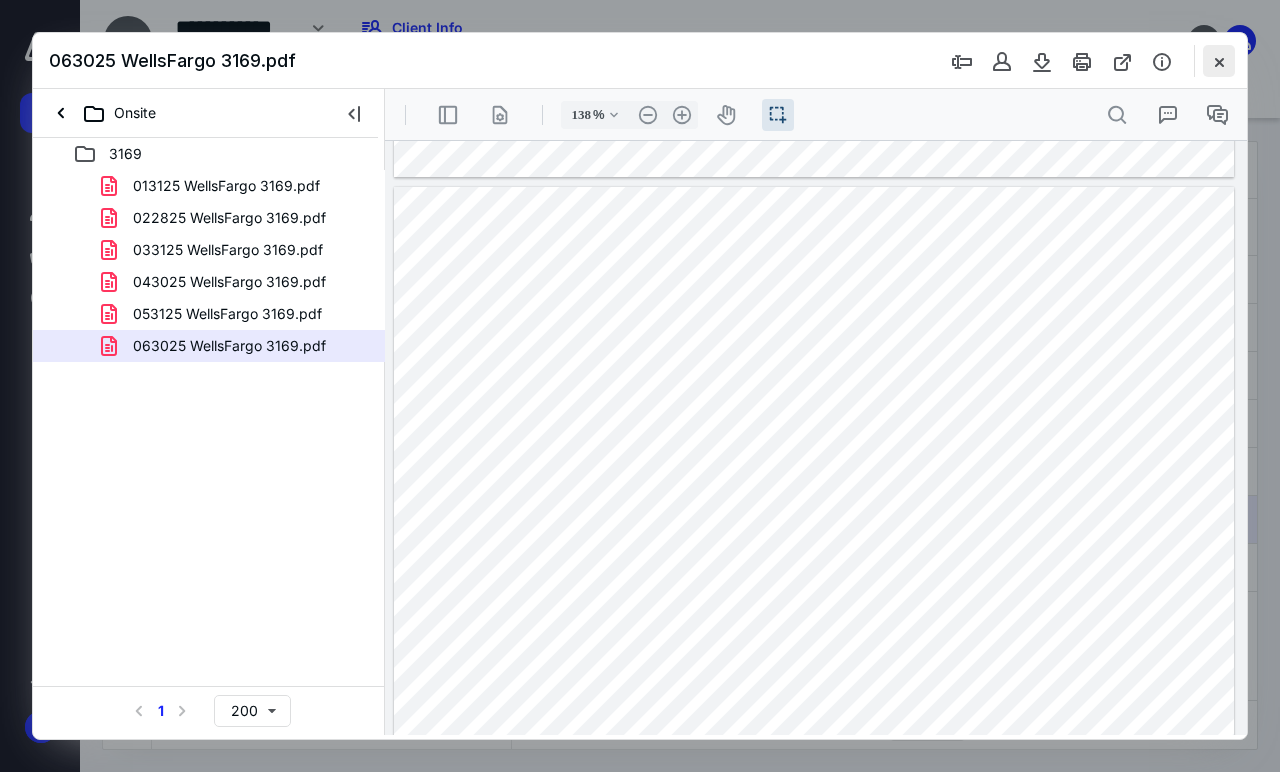 click at bounding box center (1219, 61) 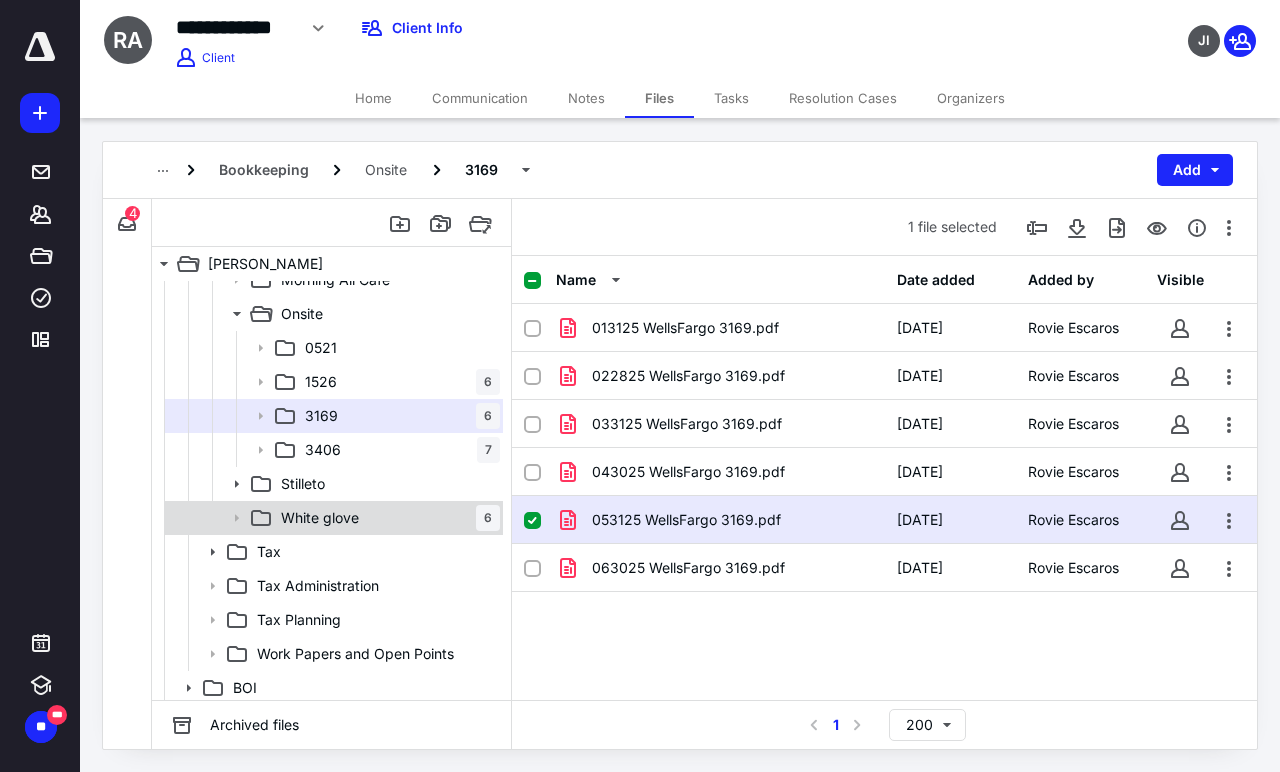 scroll, scrollTop: 111, scrollLeft: 0, axis: vertical 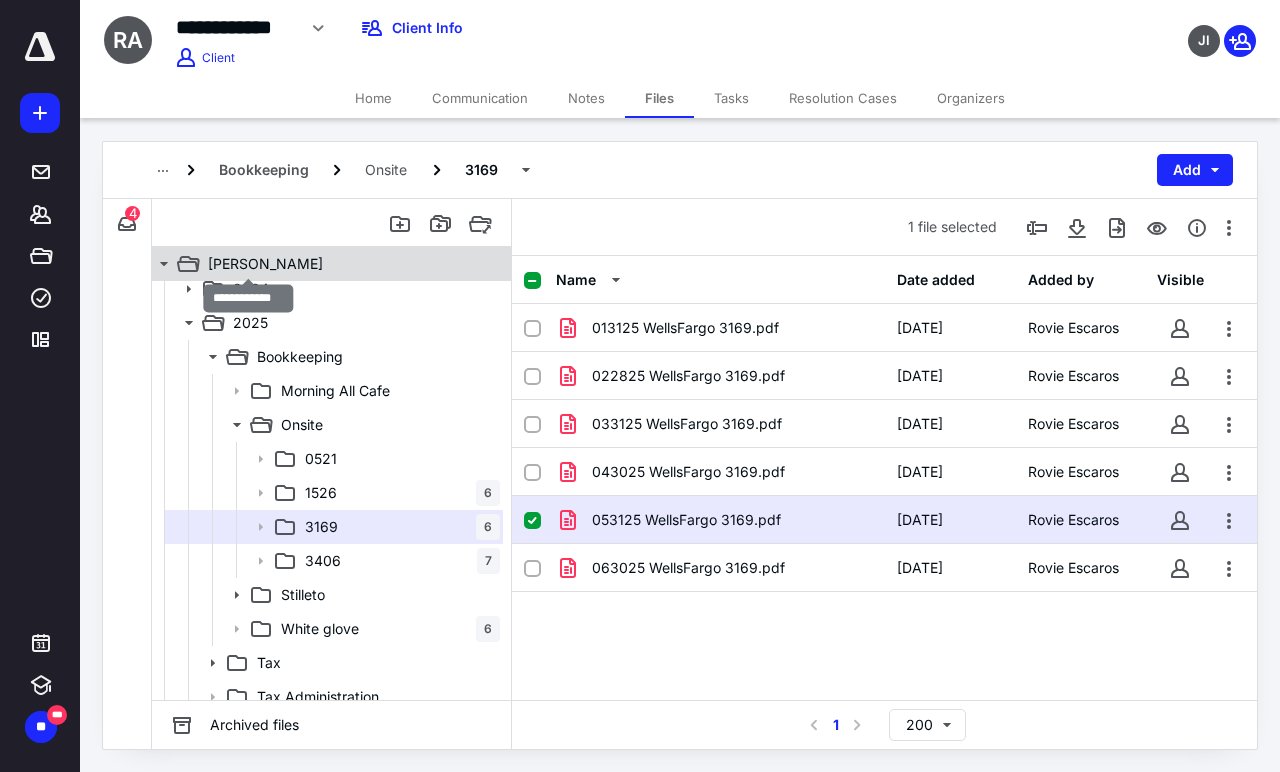 click on "[PERSON_NAME]" at bounding box center [265, 264] 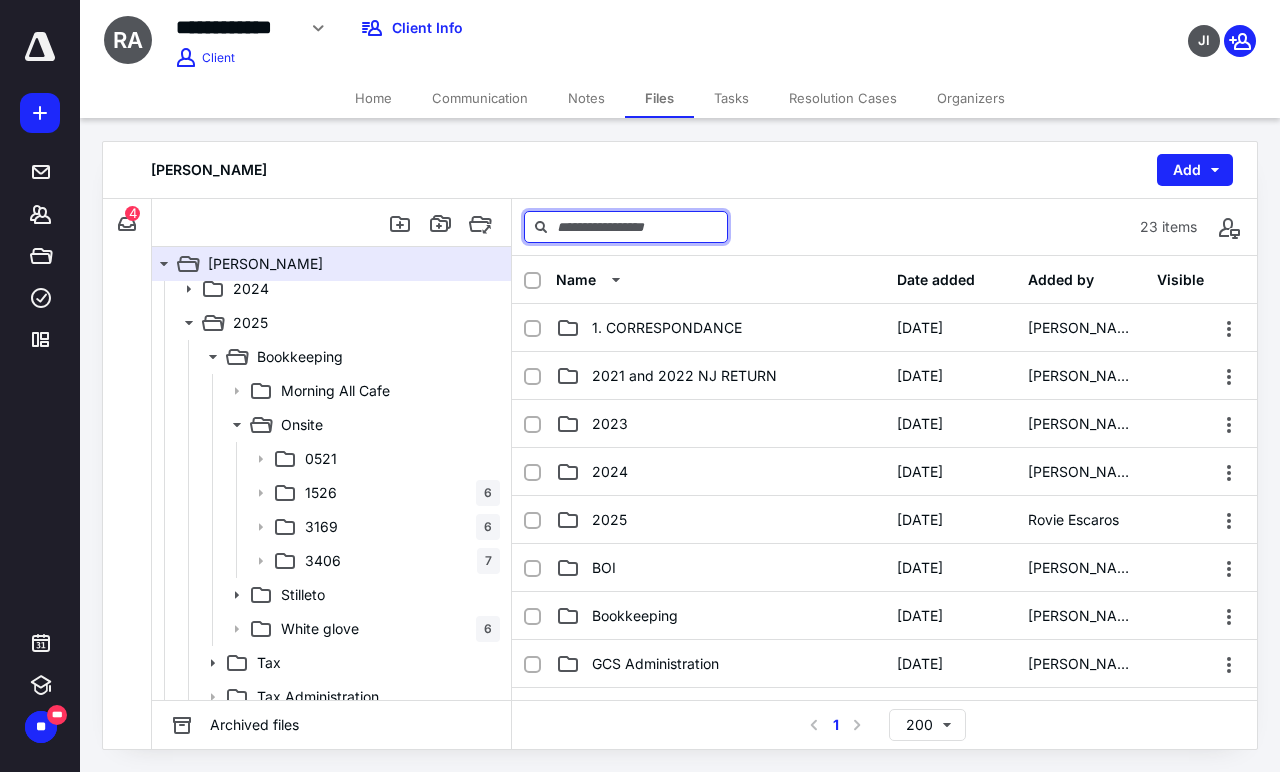 click at bounding box center (626, 227) 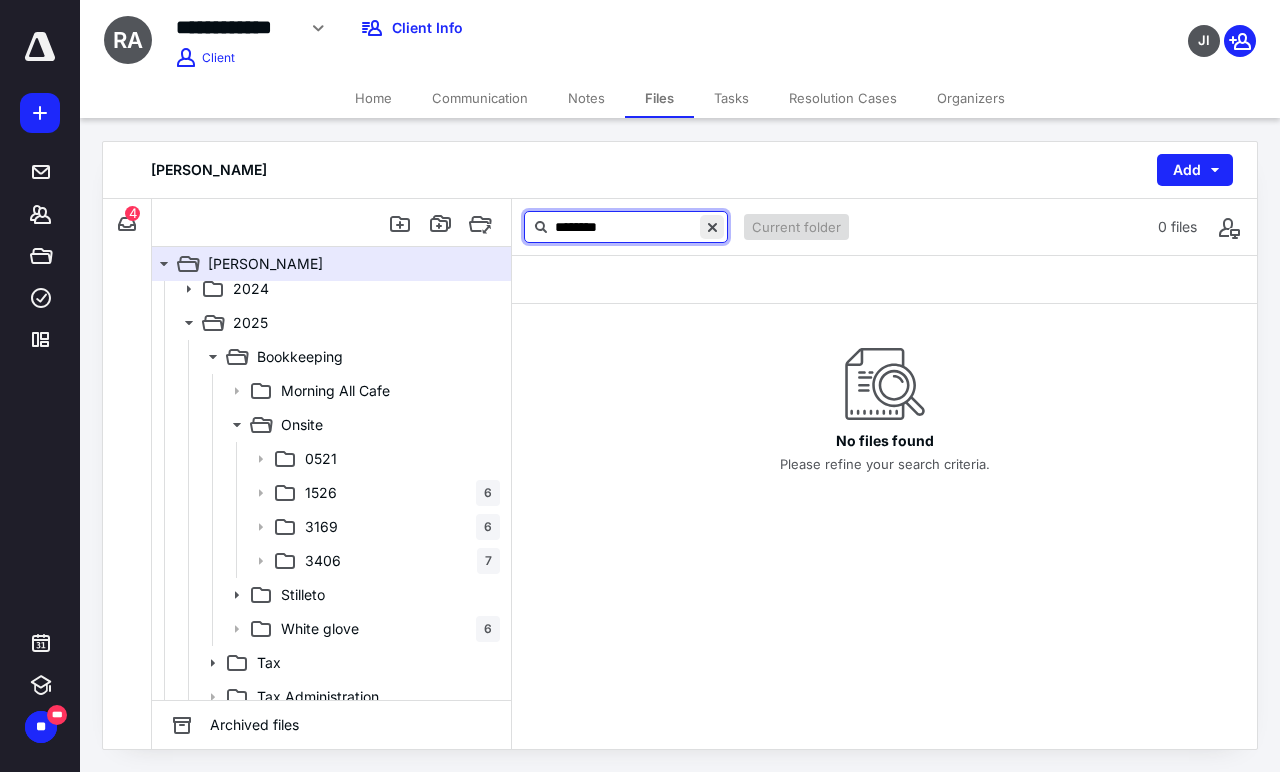 type on "********" 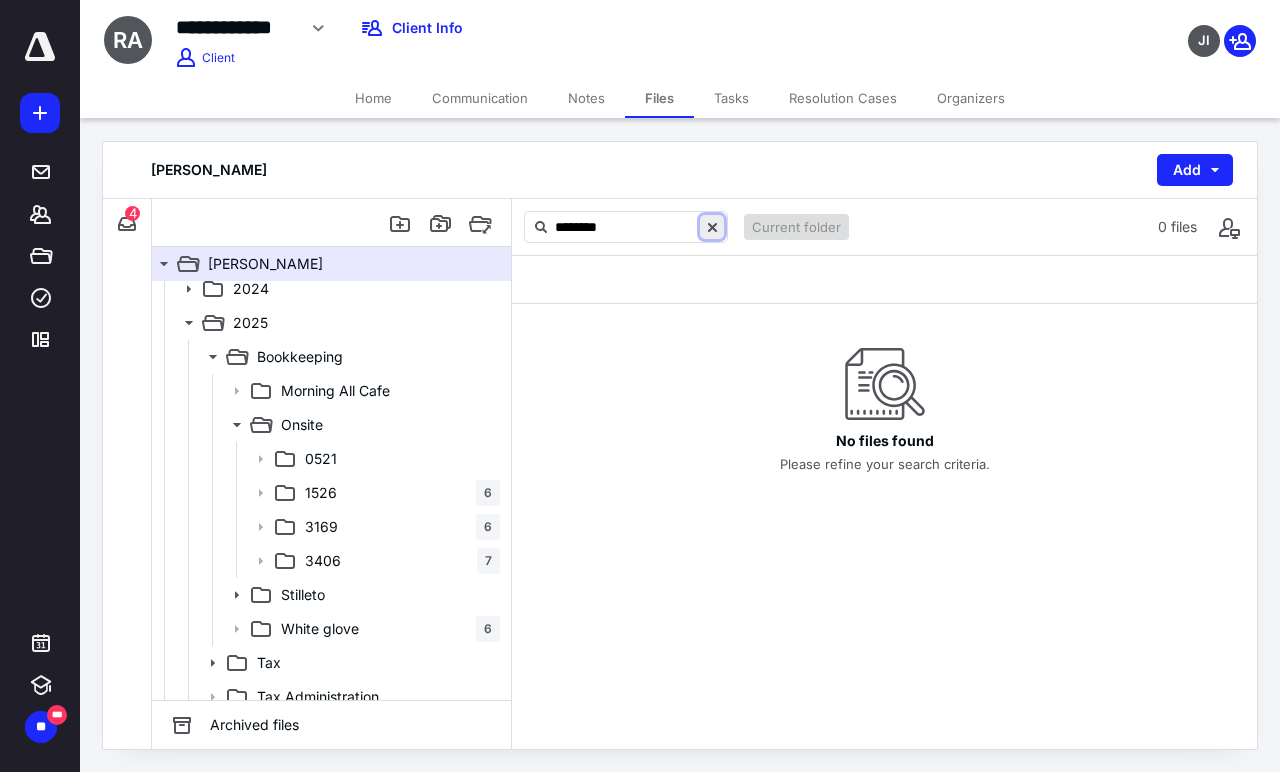 click at bounding box center [712, 227] 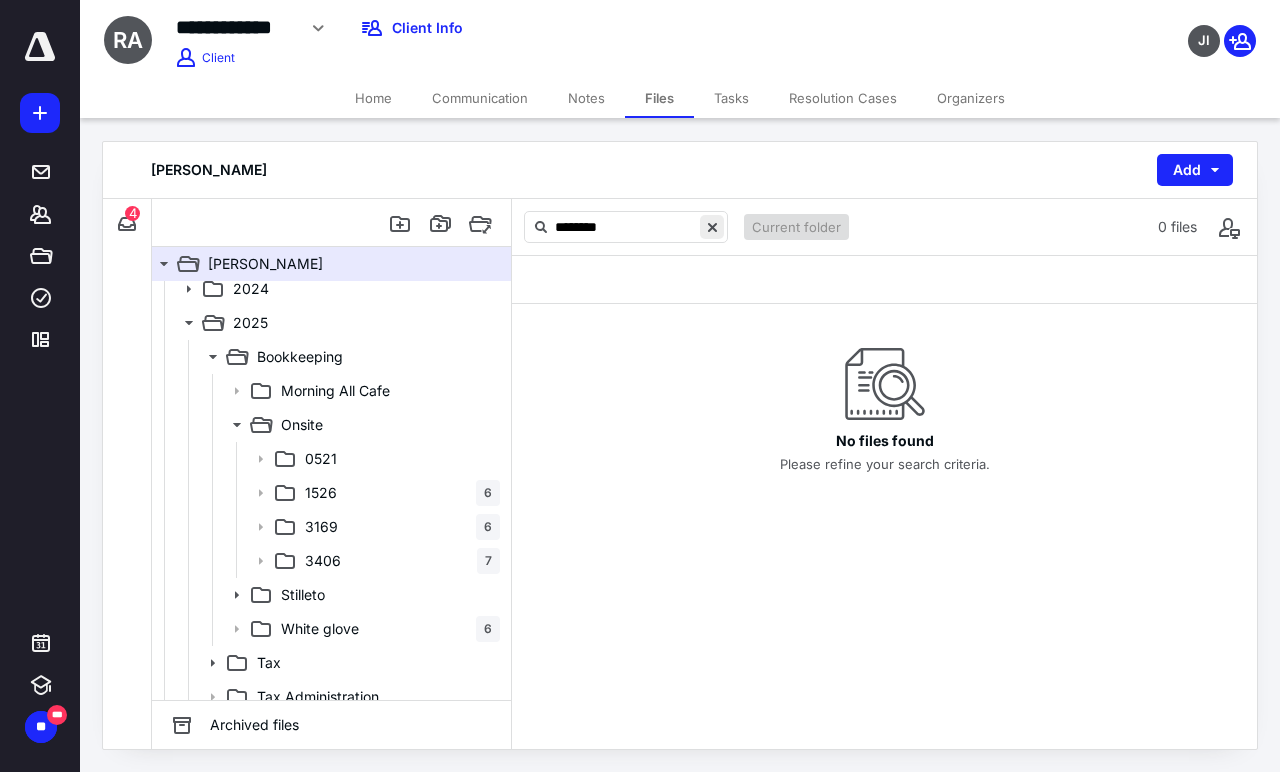 type 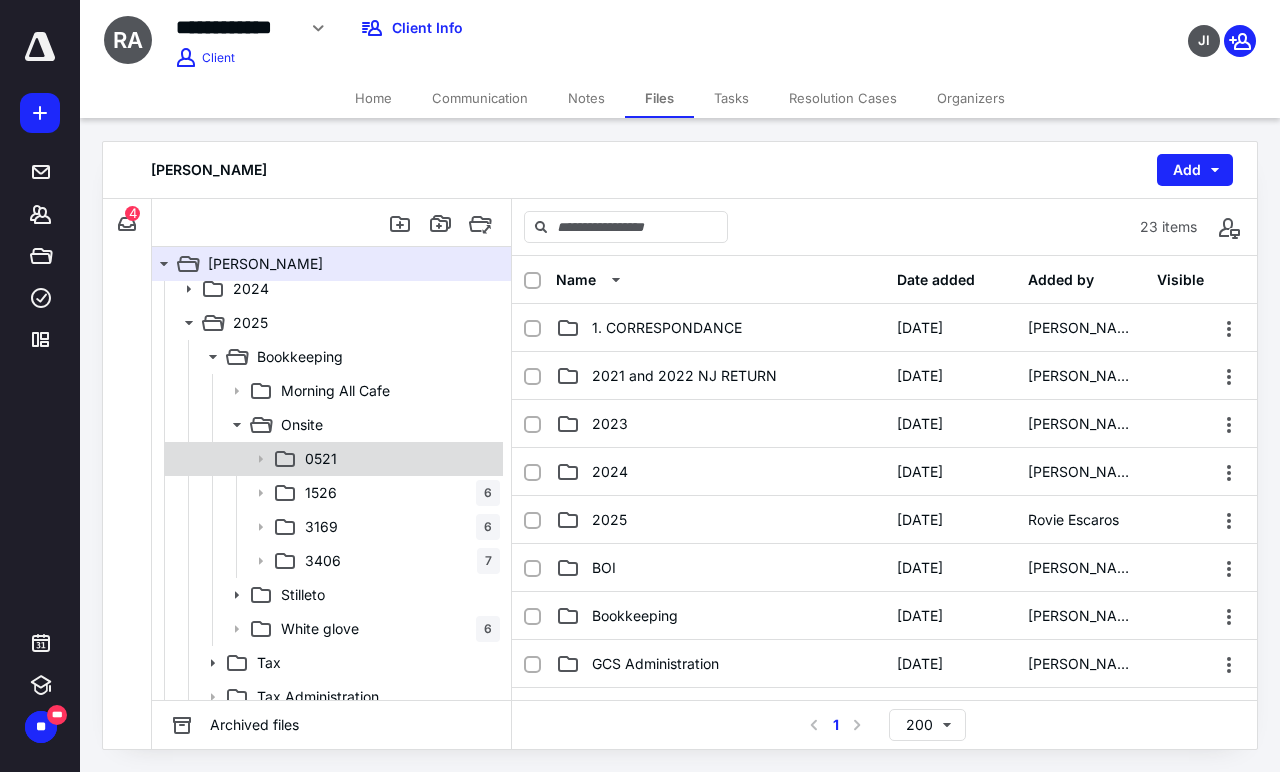 click on "0521" at bounding box center (398, 459) 